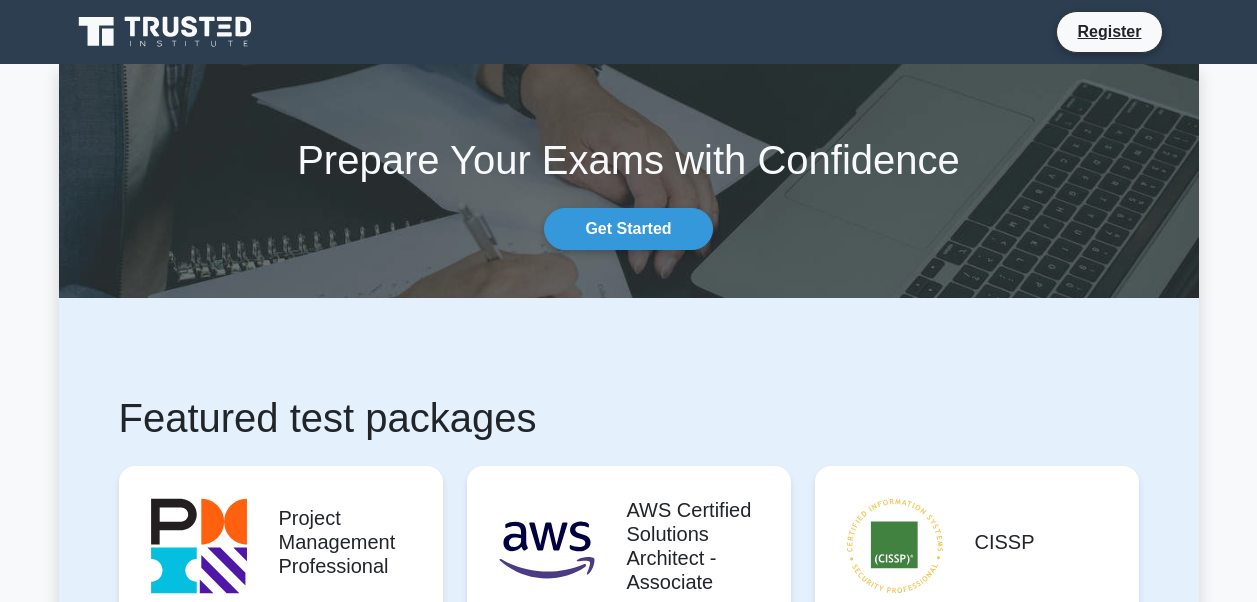 scroll, scrollTop: 77, scrollLeft: 0, axis: vertical 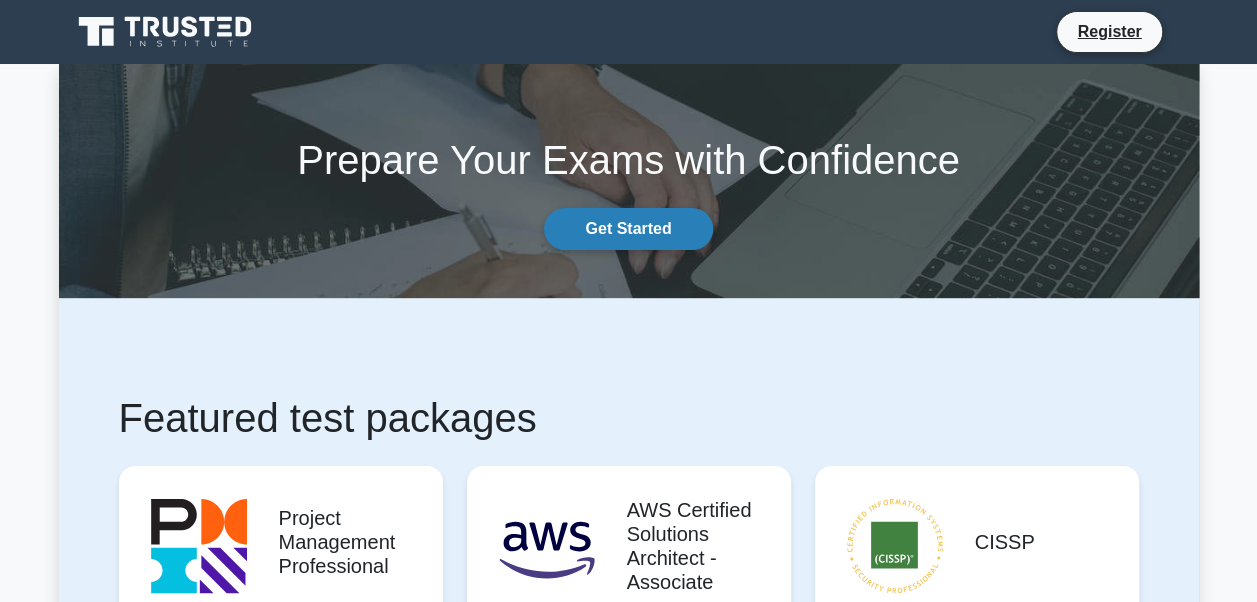 click on "Get Started" at bounding box center [628, 229] 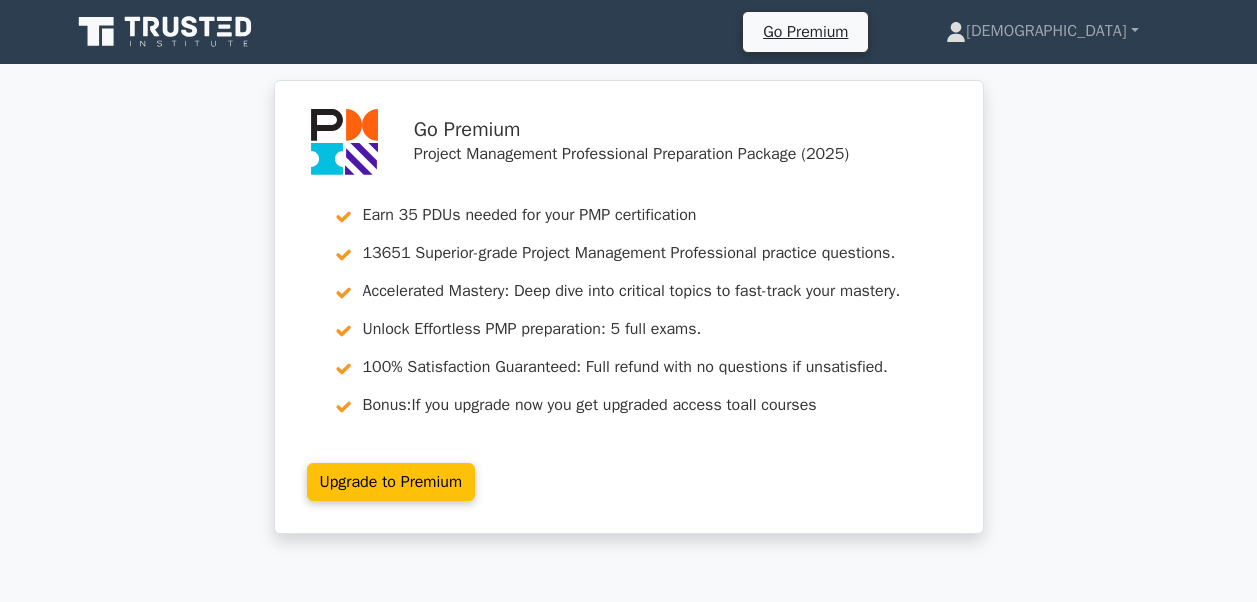 scroll, scrollTop: 0, scrollLeft: 0, axis: both 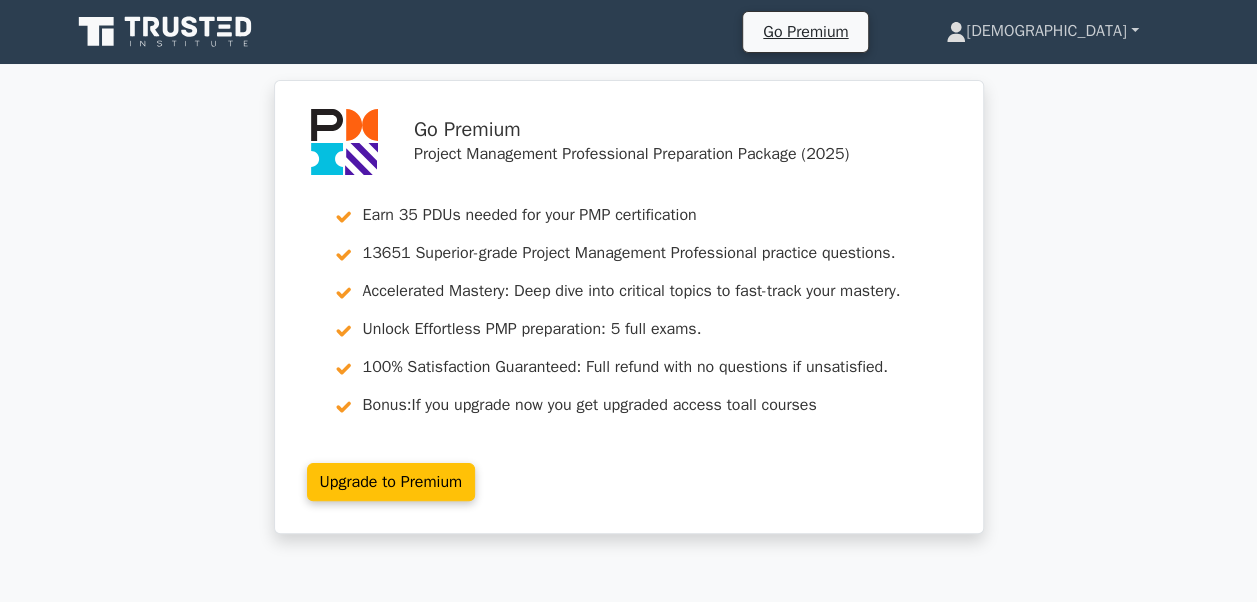 click 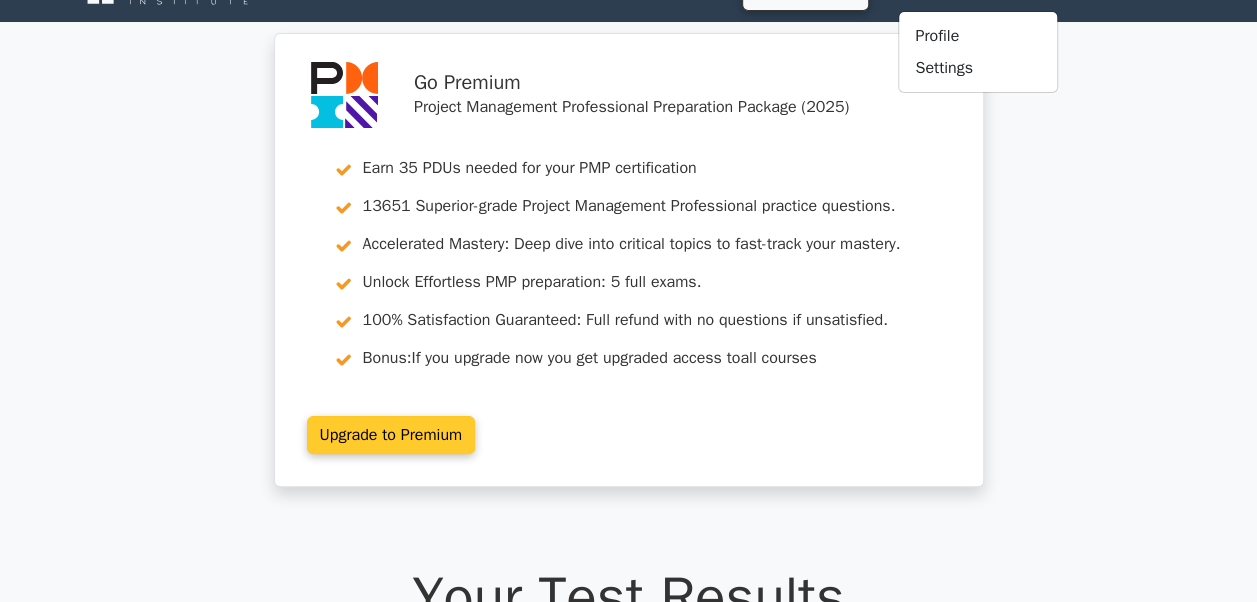 scroll, scrollTop: 0, scrollLeft: 0, axis: both 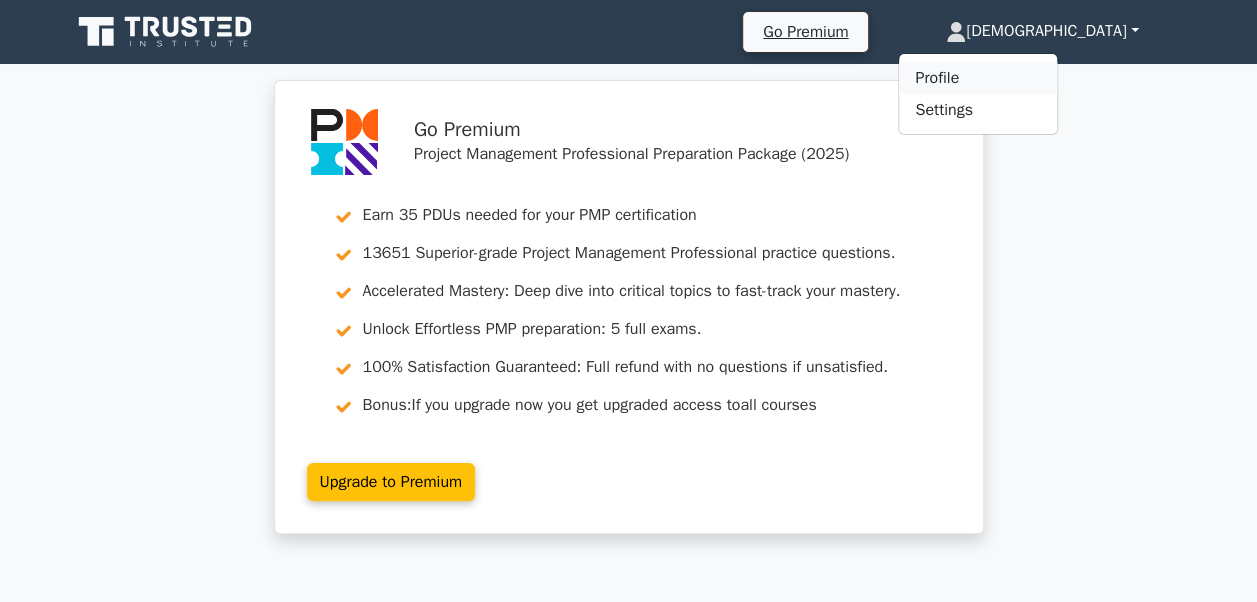 click on "Profile" at bounding box center [978, 78] 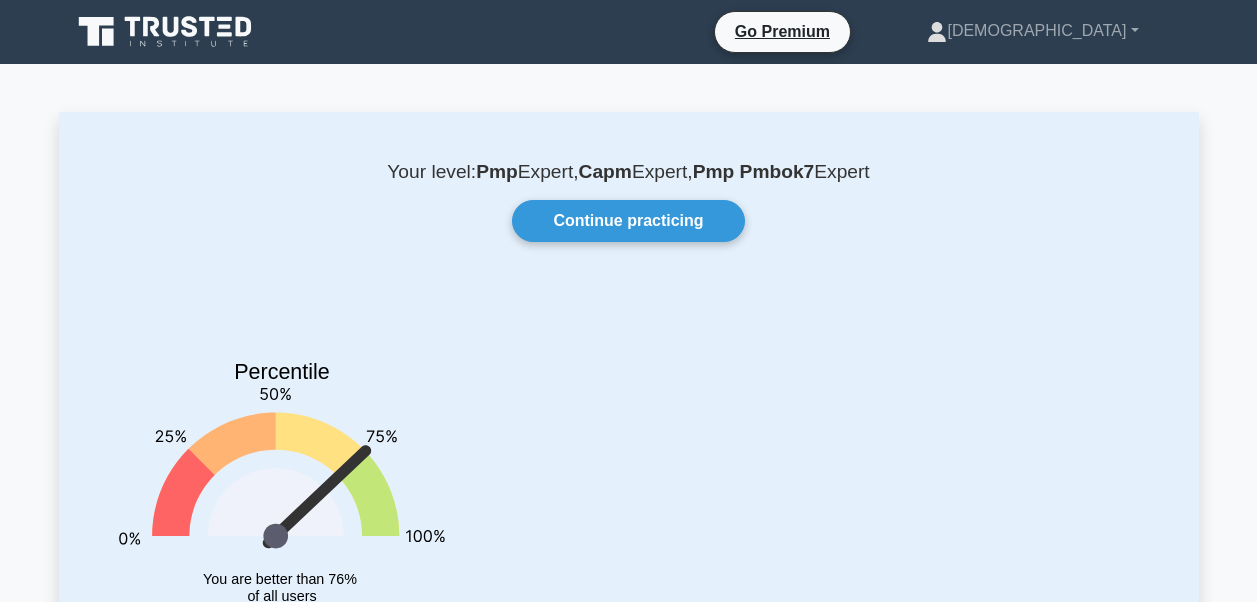 scroll, scrollTop: 0, scrollLeft: 0, axis: both 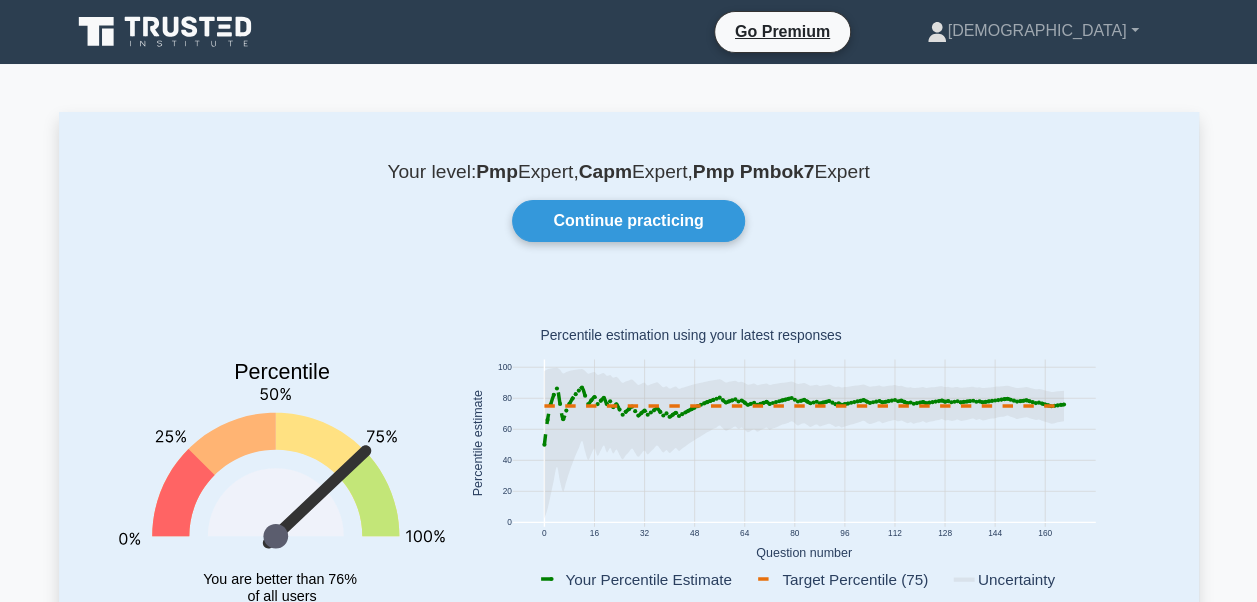 click 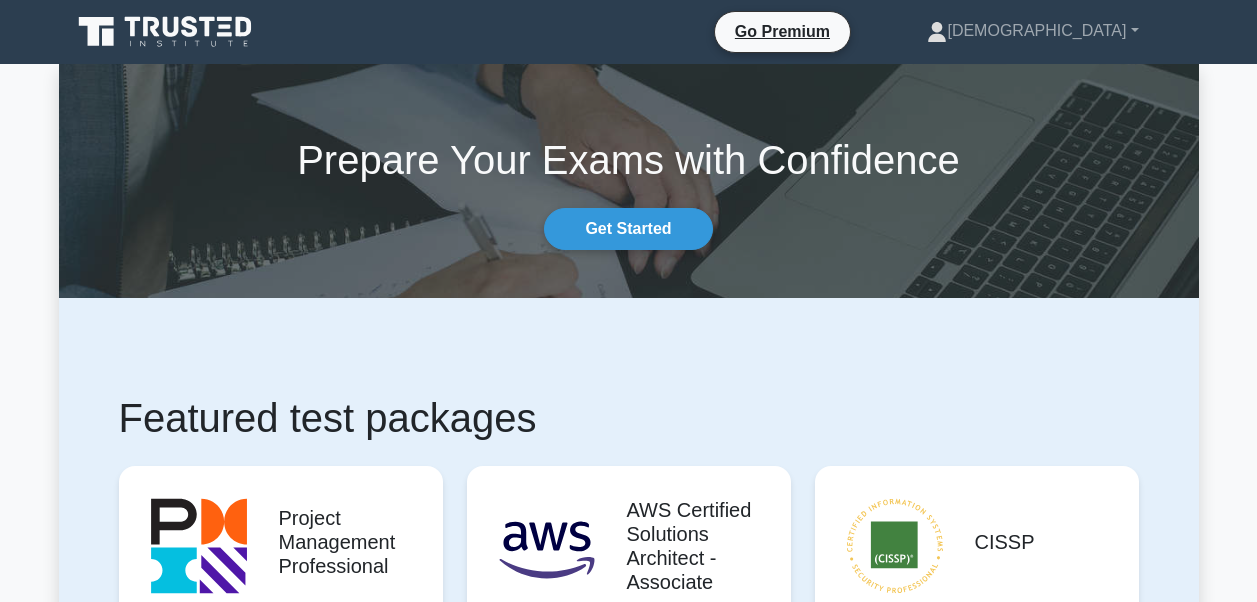 scroll, scrollTop: 300, scrollLeft: 0, axis: vertical 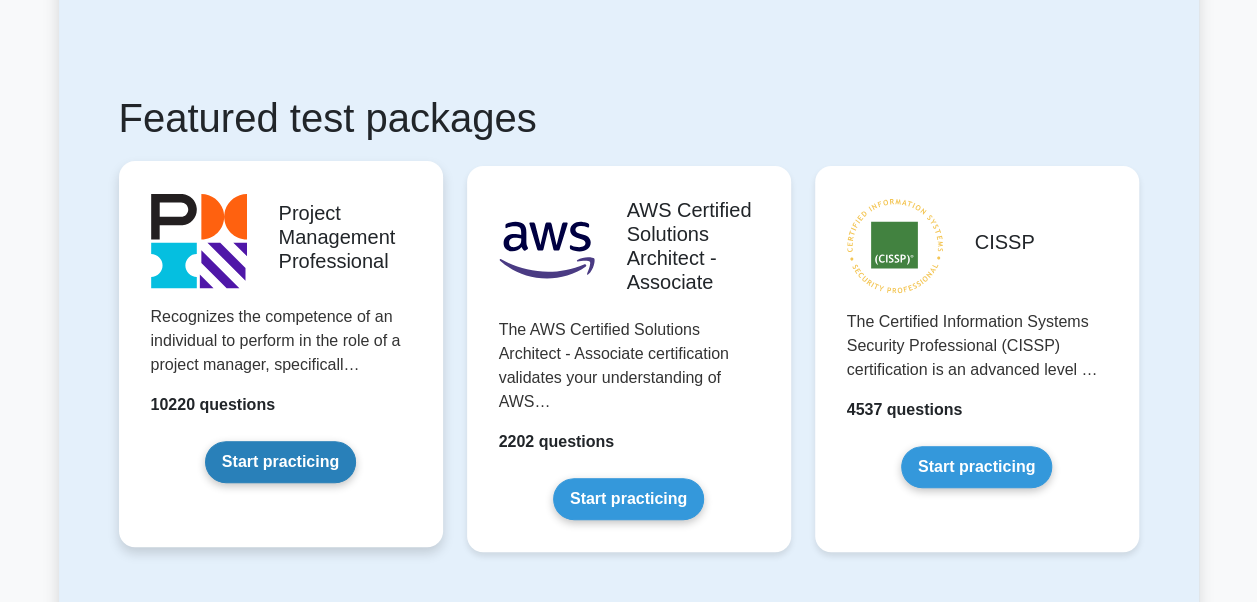 click on "Start practicing" at bounding box center (280, 462) 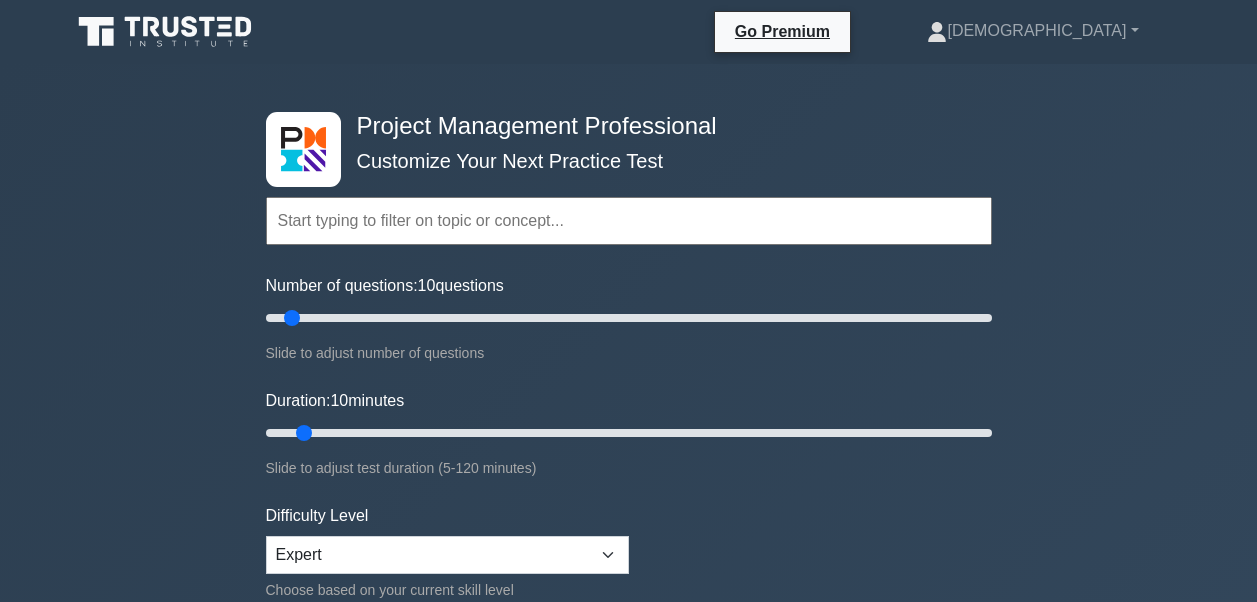 scroll, scrollTop: 0, scrollLeft: 0, axis: both 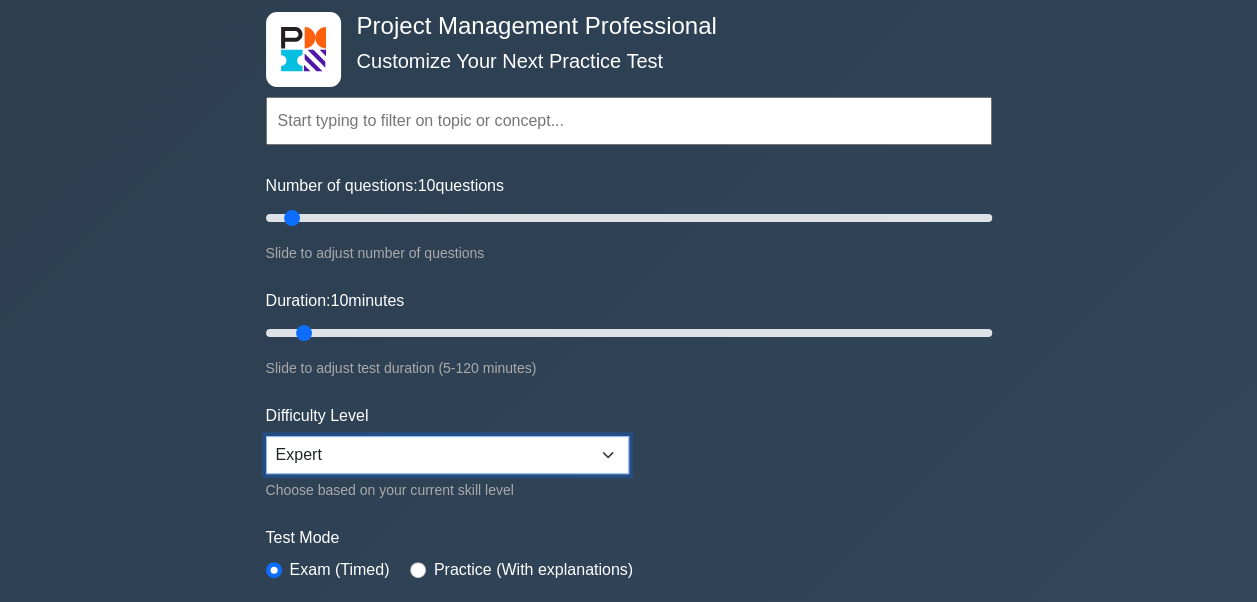 click on "Beginner
Intermediate
Expert" at bounding box center (447, 455) 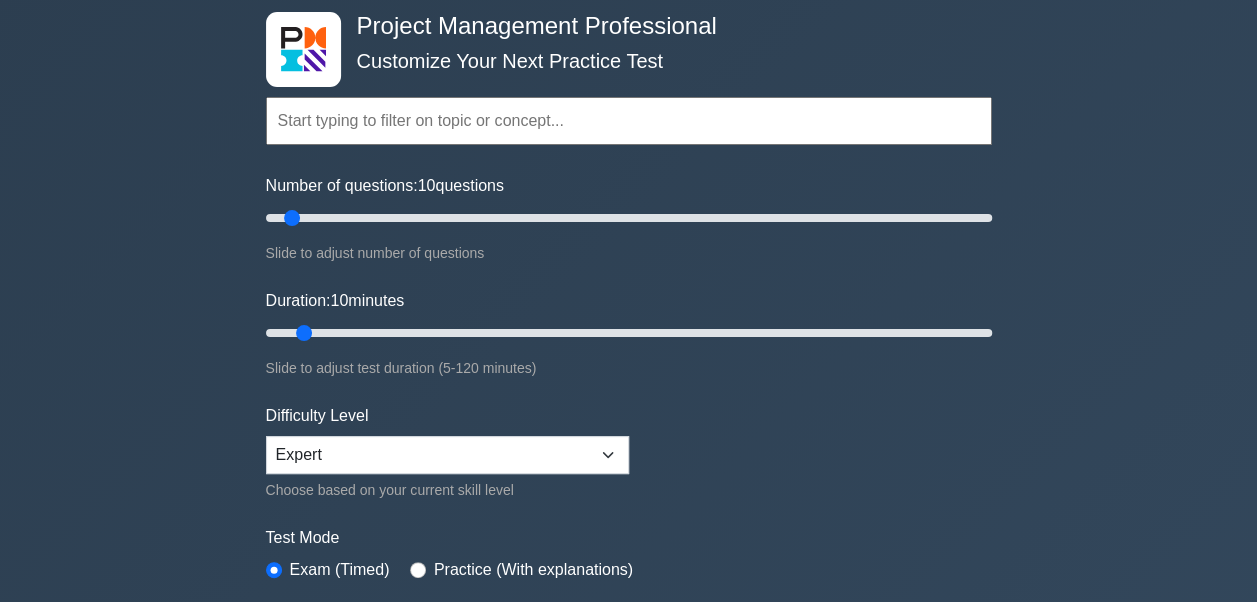 click on "Project Management Professional
Customize Your Next Practice Test
Topics
Scope Management
Time Management
Cost Management
Quality Management
Risk Management
Integration Management
Human Resource Management
Concepts" at bounding box center (628, 574) 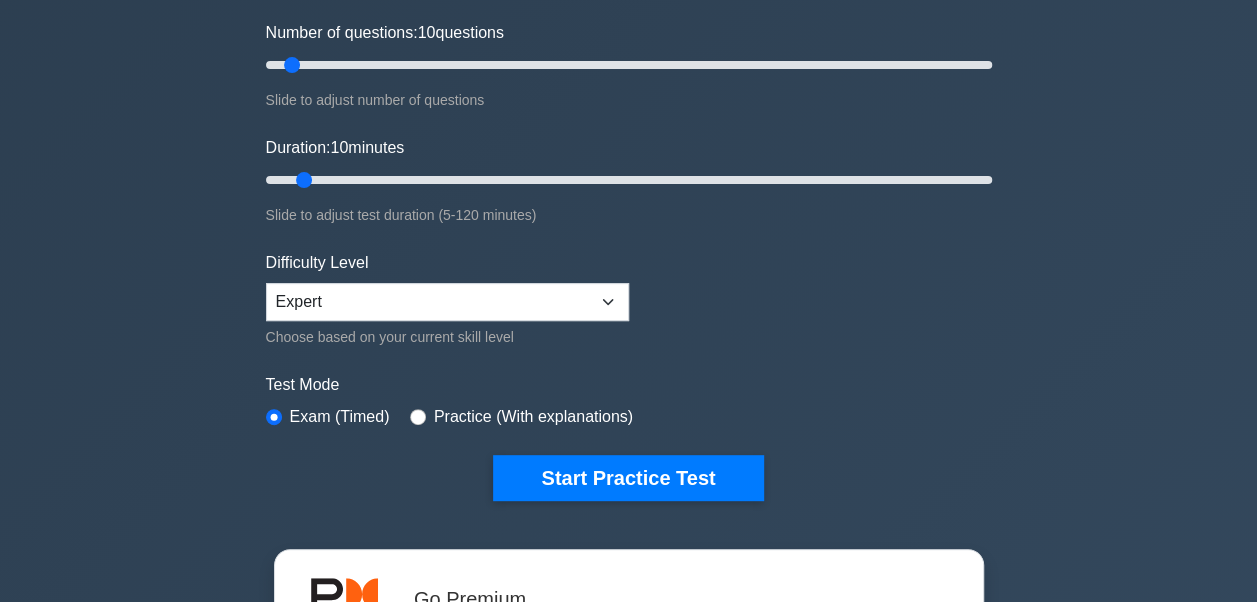 scroll, scrollTop: 300, scrollLeft: 0, axis: vertical 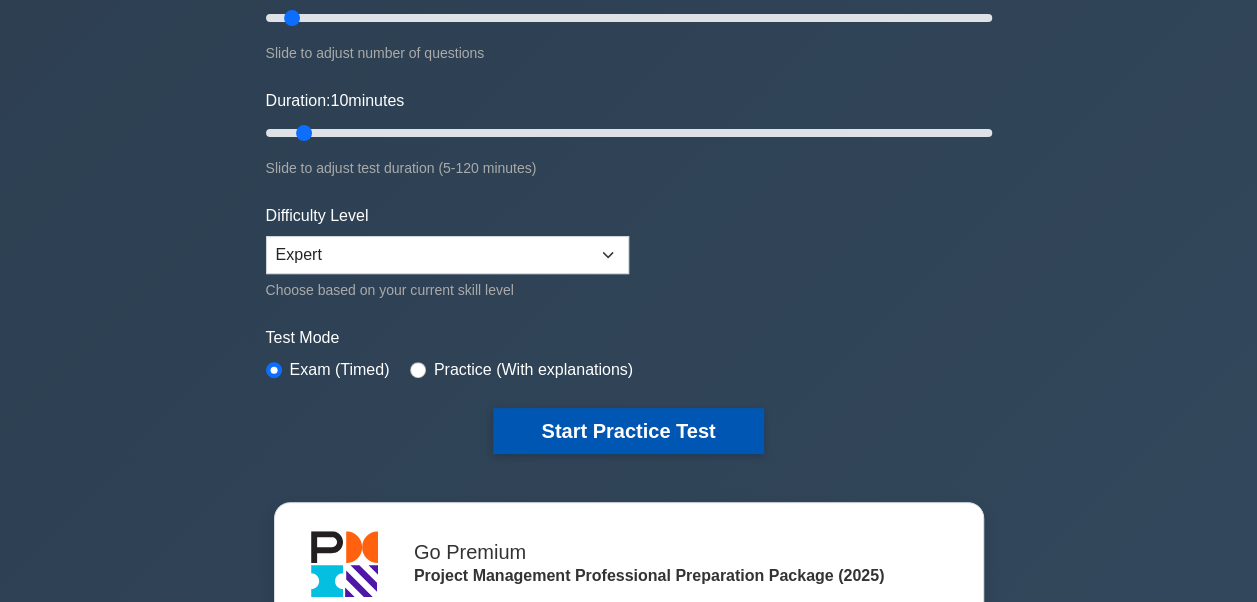 click on "Start Practice Test" at bounding box center [628, 431] 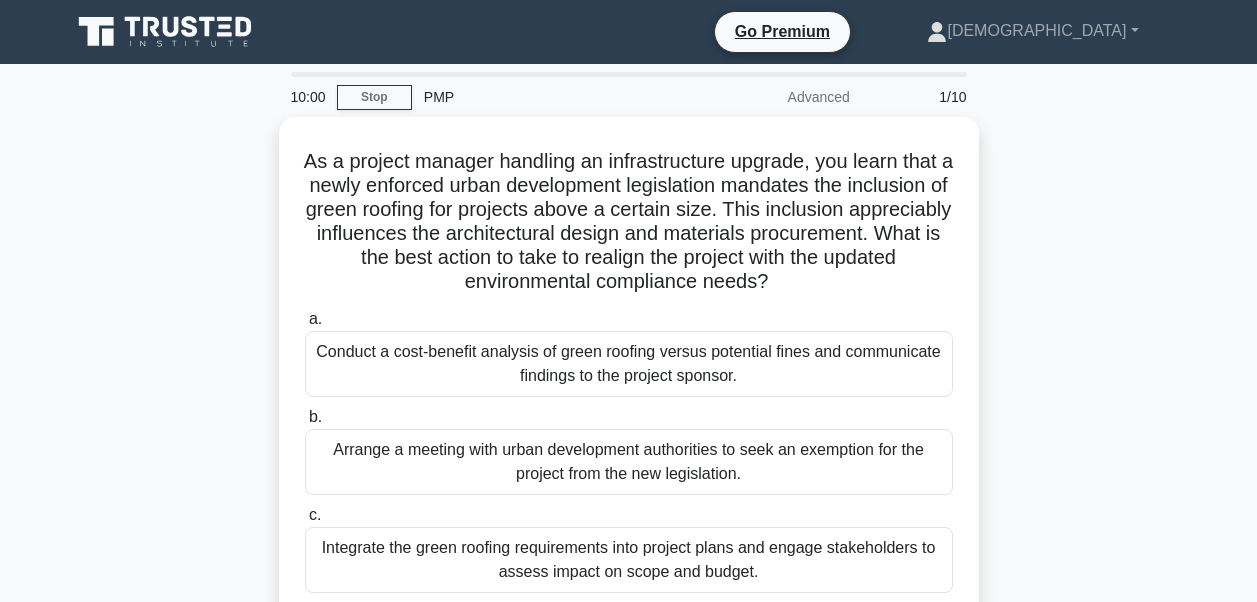 scroll, scrollTop: 0, scrollLeft: 0, axis: both 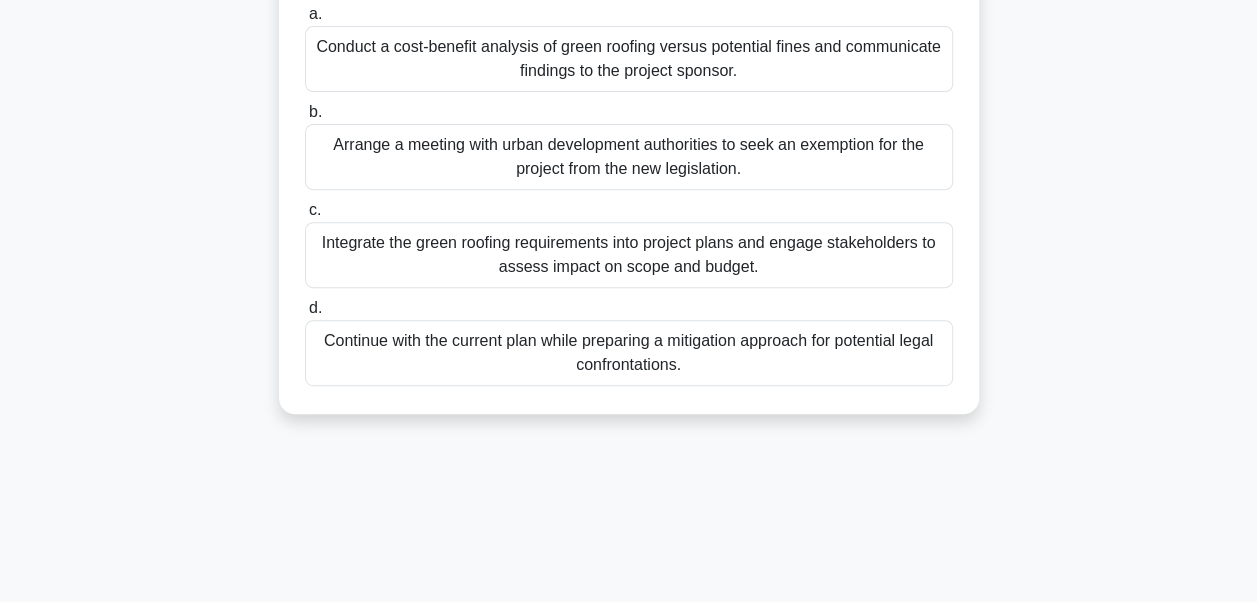 click on "Integrate the green roofing requirements into project plans and engage stakeholders to assess impact on scope and budget." at bounding box center (629, 255) 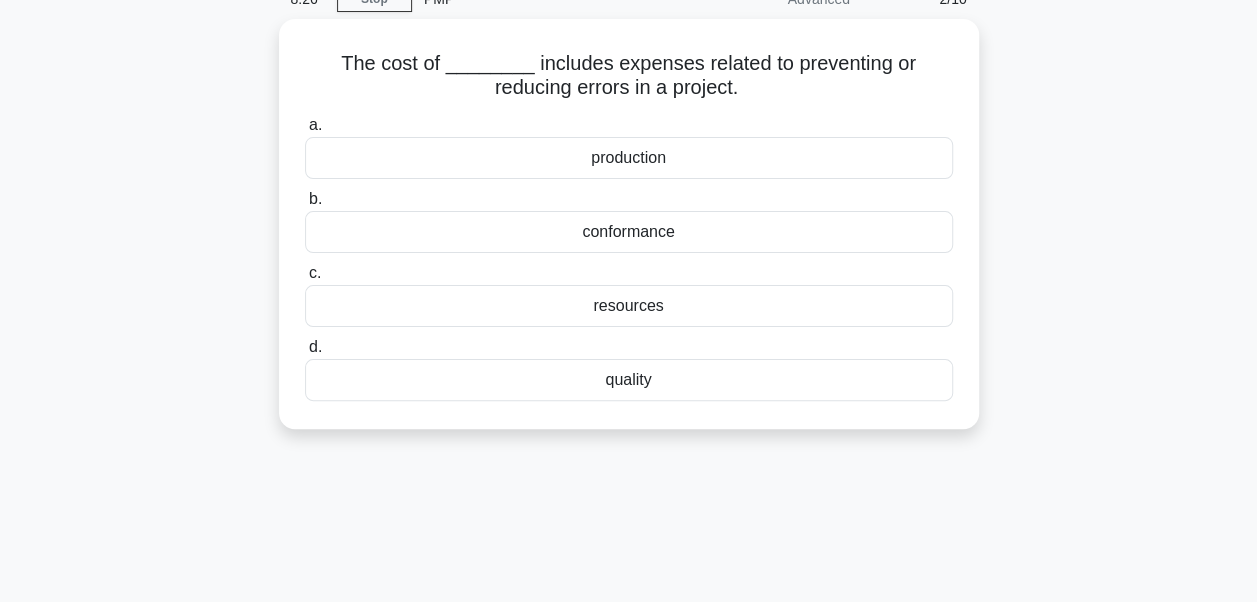 scroll, scrollTop: 0, scrollLeft: 0, axis: both 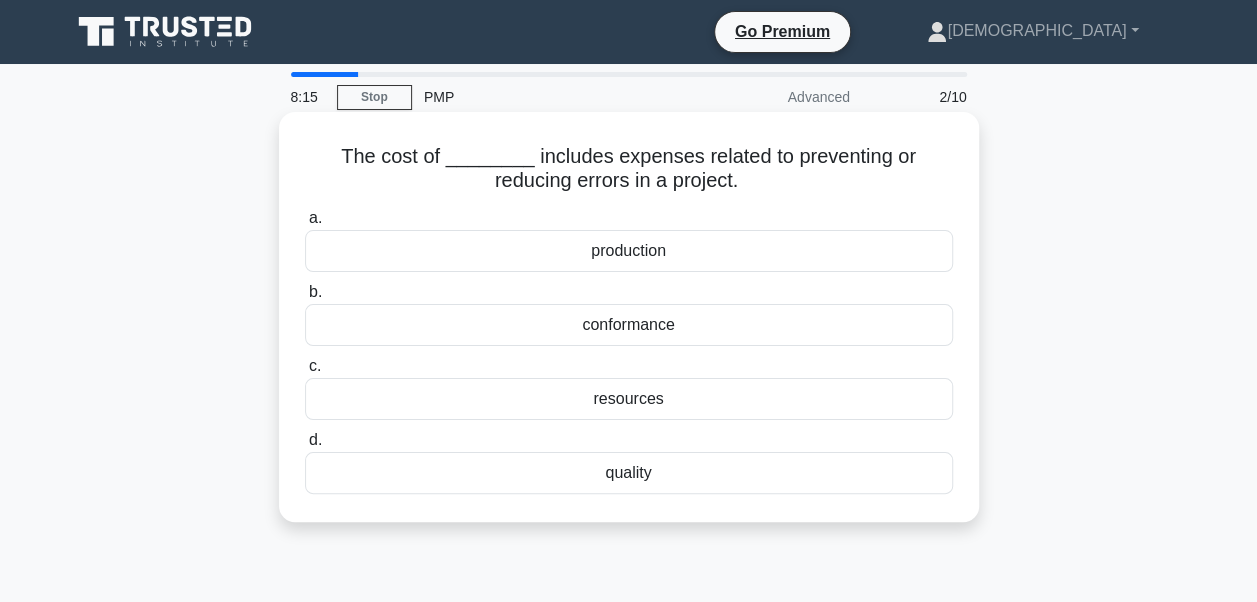 click on "quality" at bounding box center (629, 473) 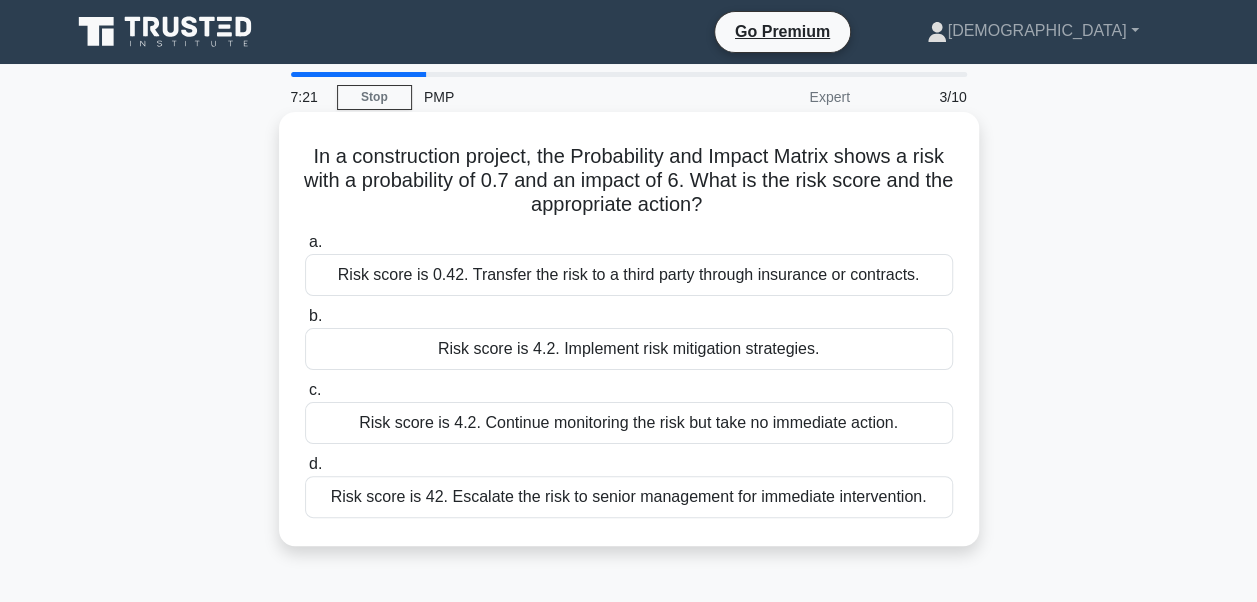 click on "Risk score is 4.2. Implement risk mitigation strategies." at bounding box center [629, 349] 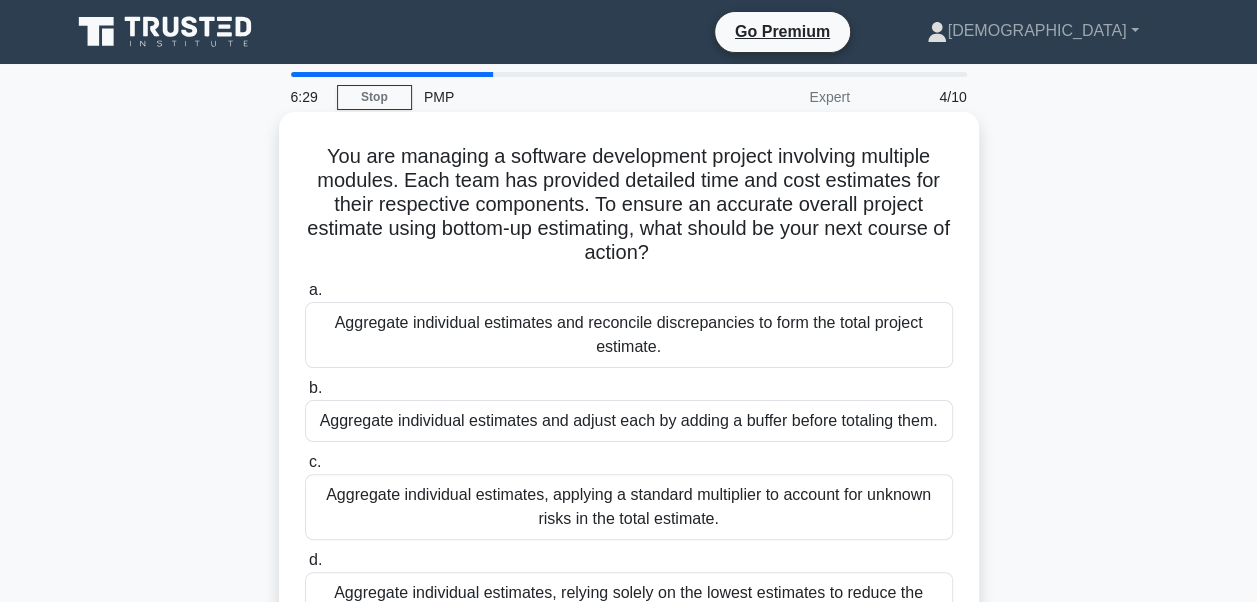 scroll, scrollTop: 100, scrollLeft: 0, axis: vertical 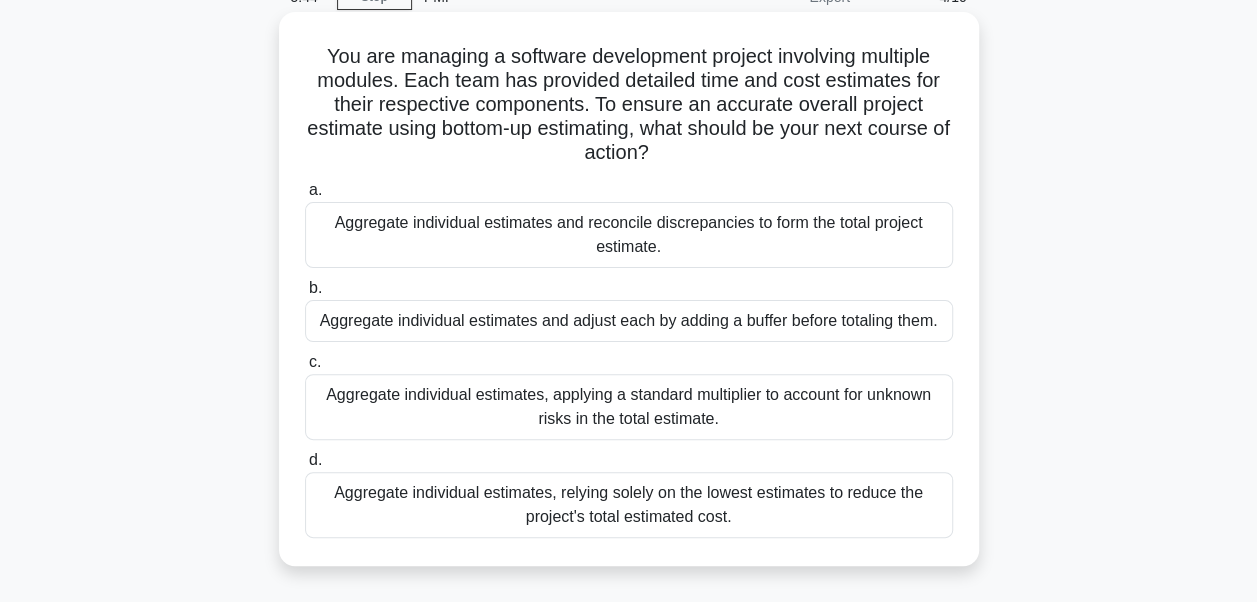 click on "Aggregate individual estimates and adjust each by adding a buffer before totaling them." at bounding box center [629, 321] 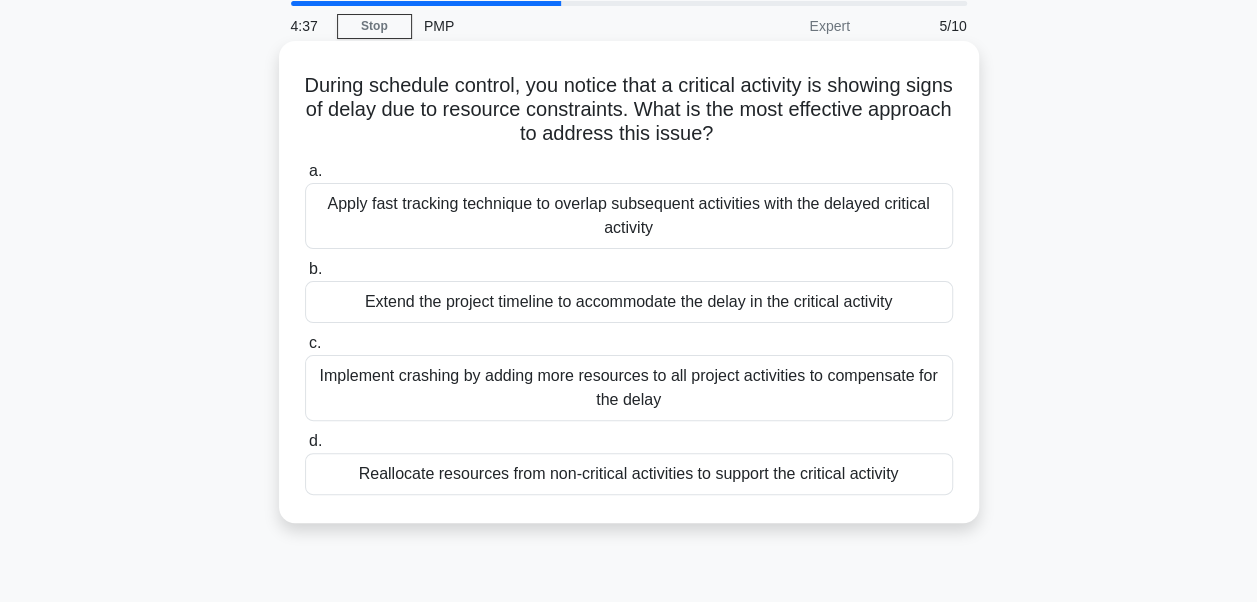 scroll, scrollTop: 100, scrollLeft: 0, axis: vertical 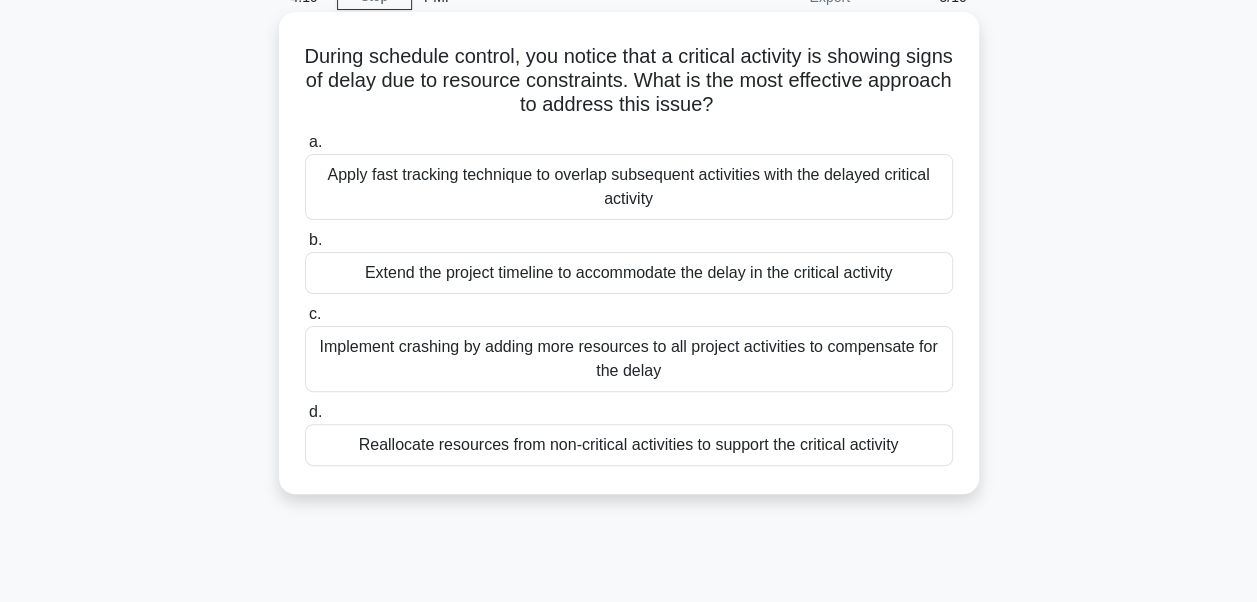 click on "Implement crashing by adding more resources to all project activities to compensate for the delay" at bounding box center (629, 359) 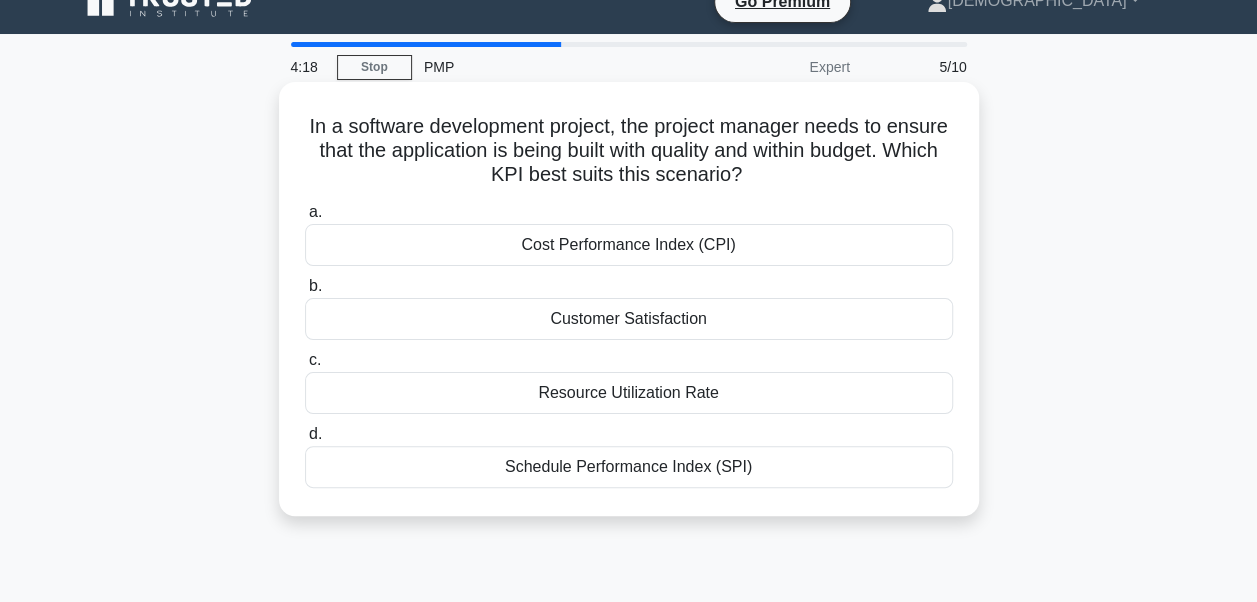 scroll, scrollTop: 0, scrollLeft: 0, axis: both 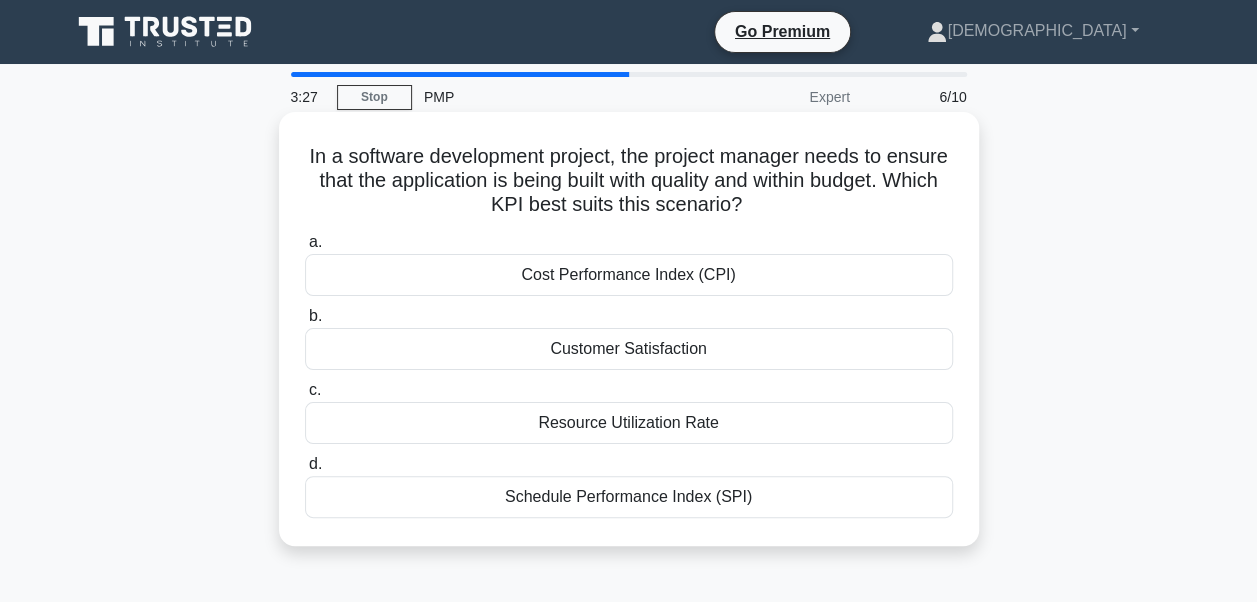 drag, startPoint x: 326, startPoint y: 158, endPoint x: 822, endPoint y: 212, distance: 498.93085 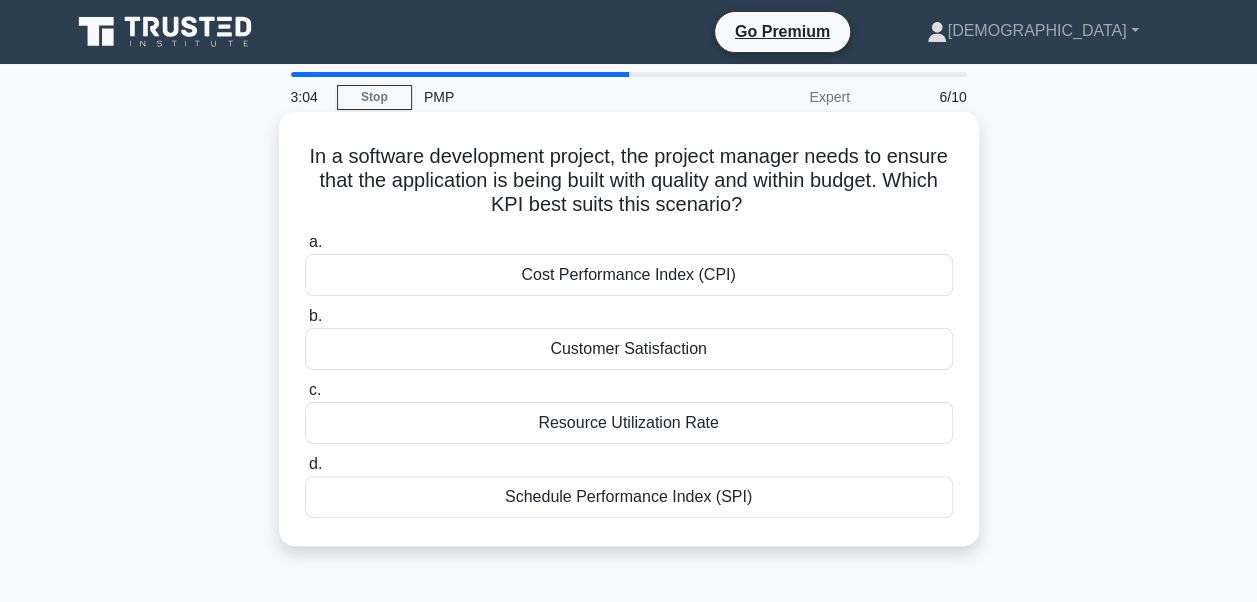 click on "Cost Performance Index (CPI)" at bounding box center [629, 275] 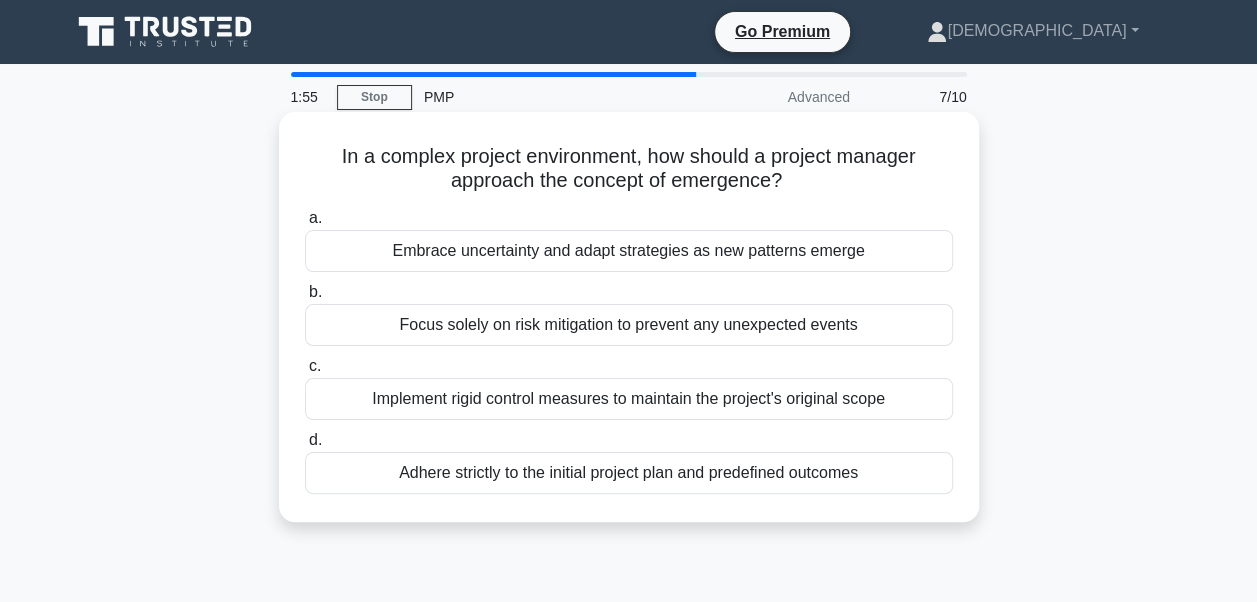 click on "Embrace uncertainty and adapt strategies as new patterns emerge" at bounding box center (629, 251) 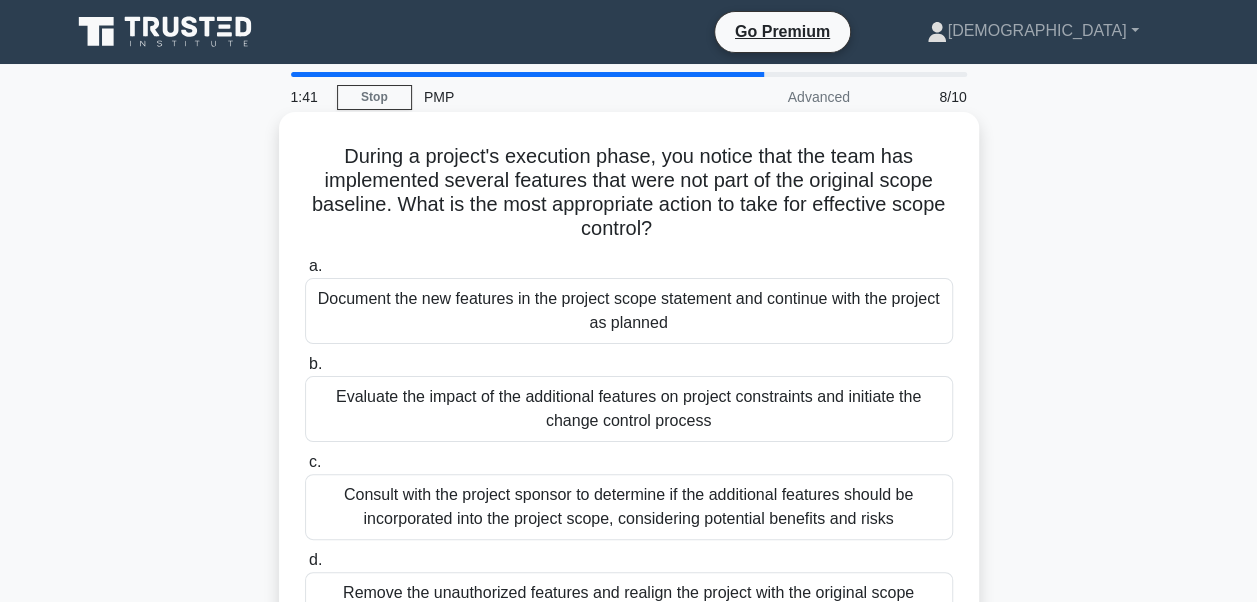 scroll, scrollTop: 100, scrollLeft: 0, axis: vertical 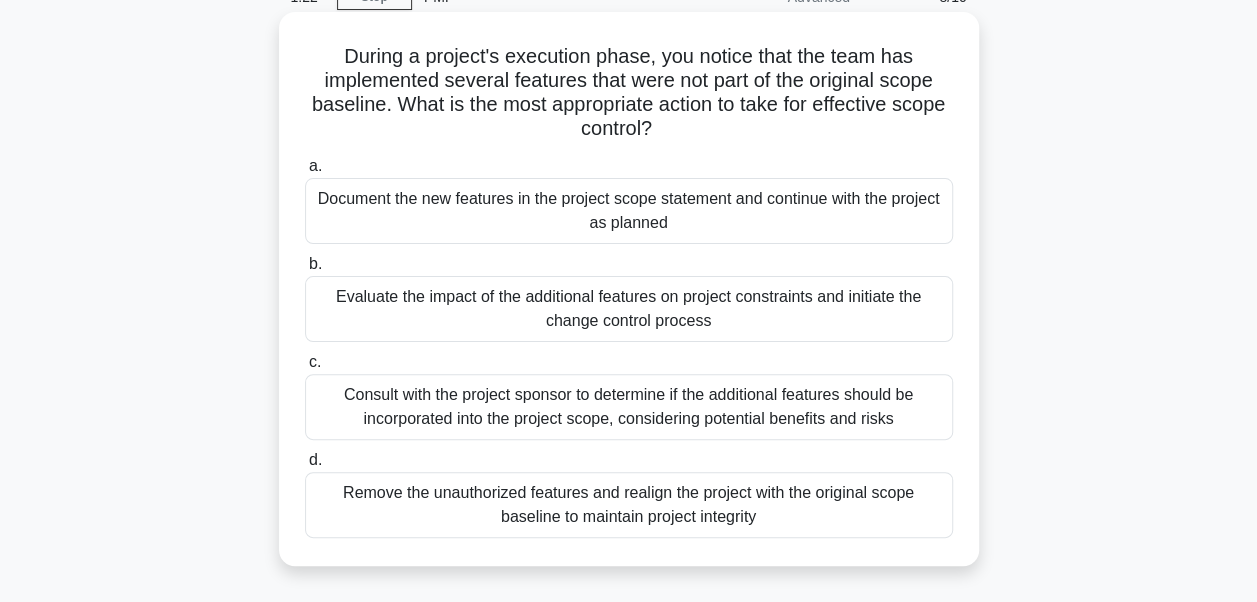 click on "Evaluate the impact of the additional features on project constraints and initiate the change control process" at bounding box center (629, 309) 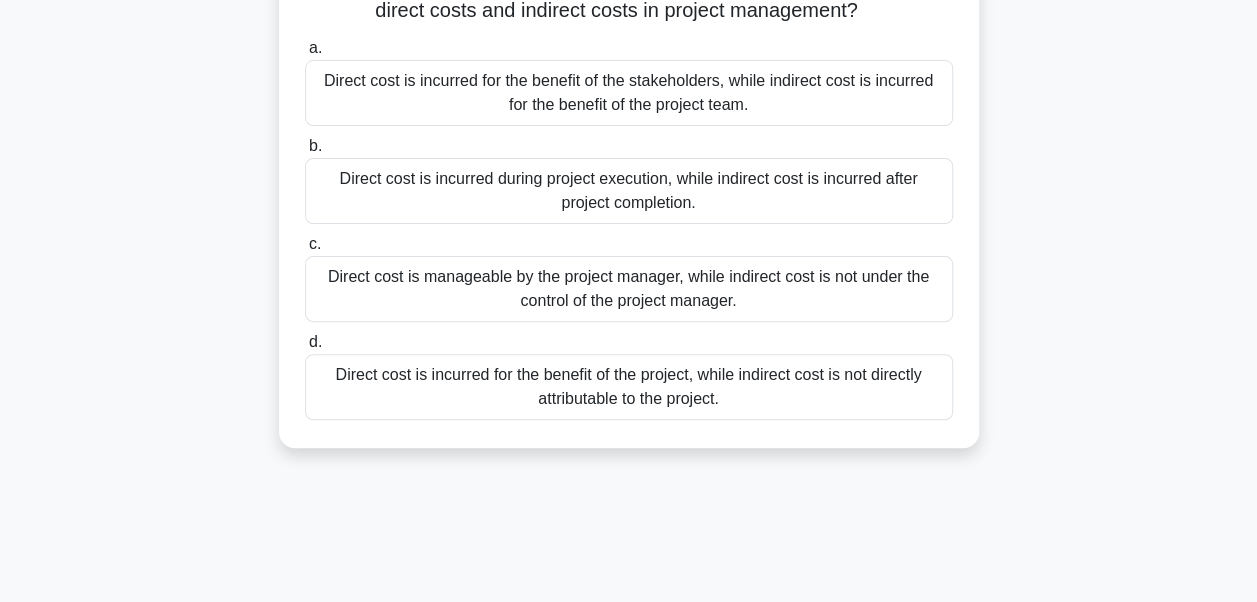 scroll, scrollTop: 200, scrollLeft: 0, axis: vertical 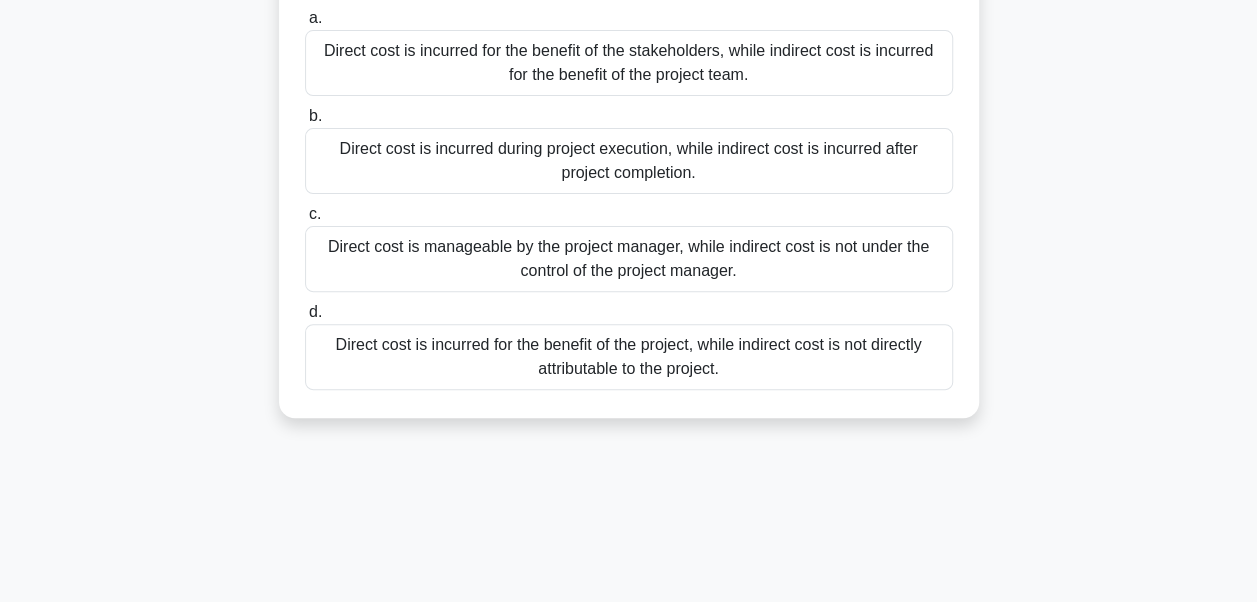 click on "Direct cost is incurred for the benefit of the project, while indirect cost is not directly attributable to the project." at bounding box center (629, 357) 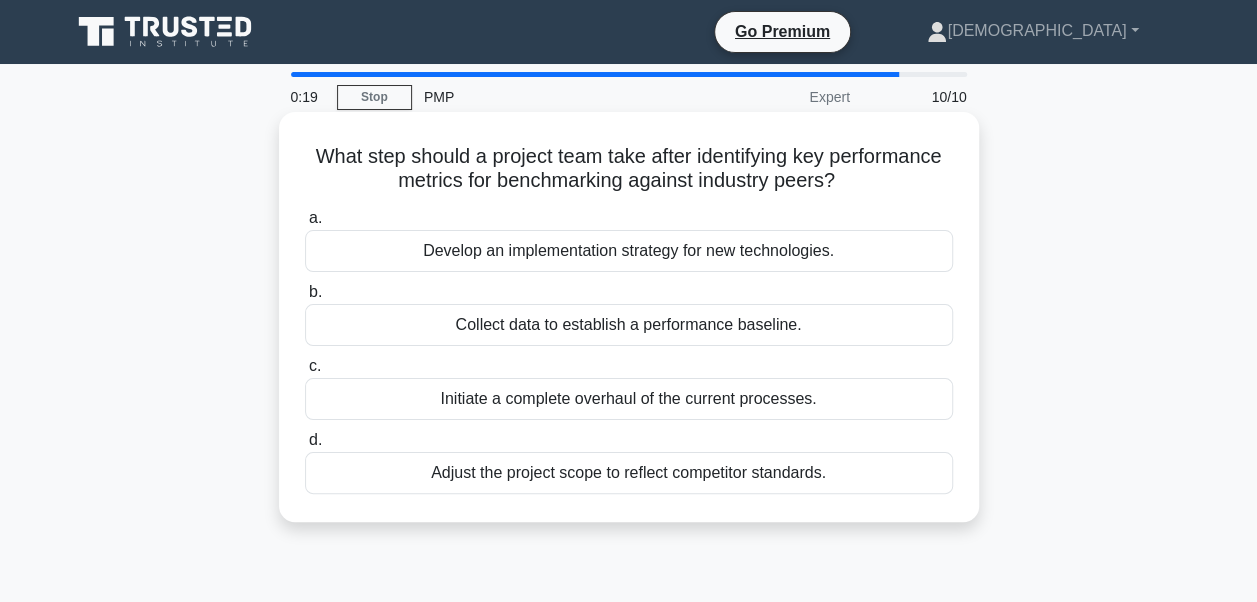 scroll, scrollTop: 100, scrollLeft: 0, axis: vertical 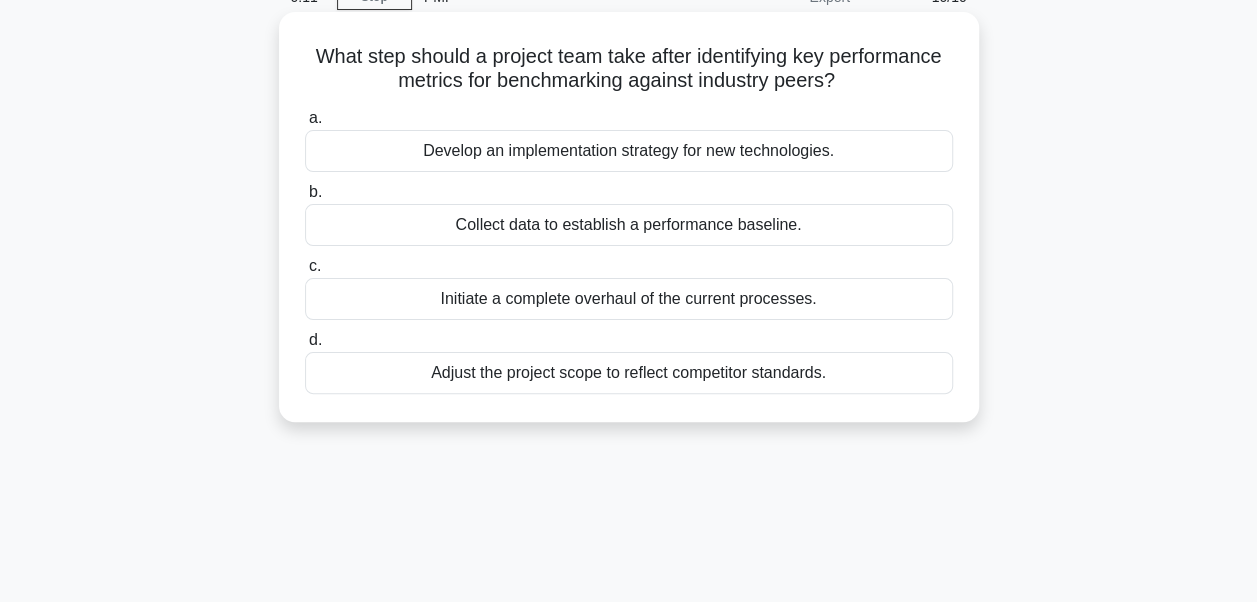 click on "Collect data to establish a performance baseline." at bounding box center (629, 225) 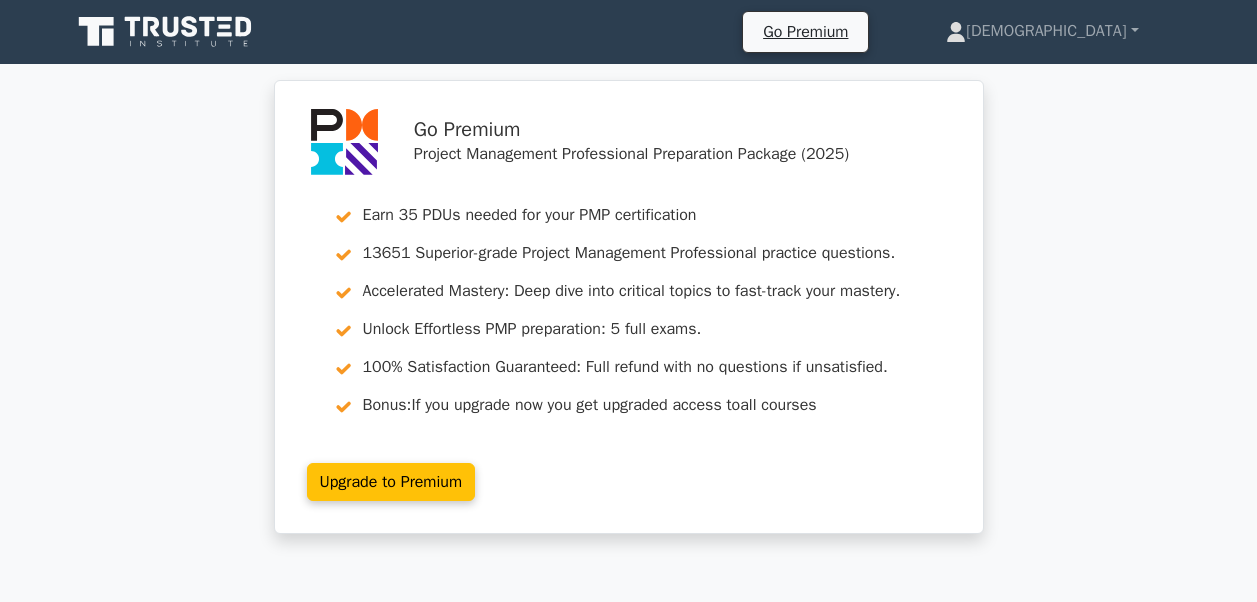scroll, scrollTop: 600, scrollLeft: 0, axis: vertical 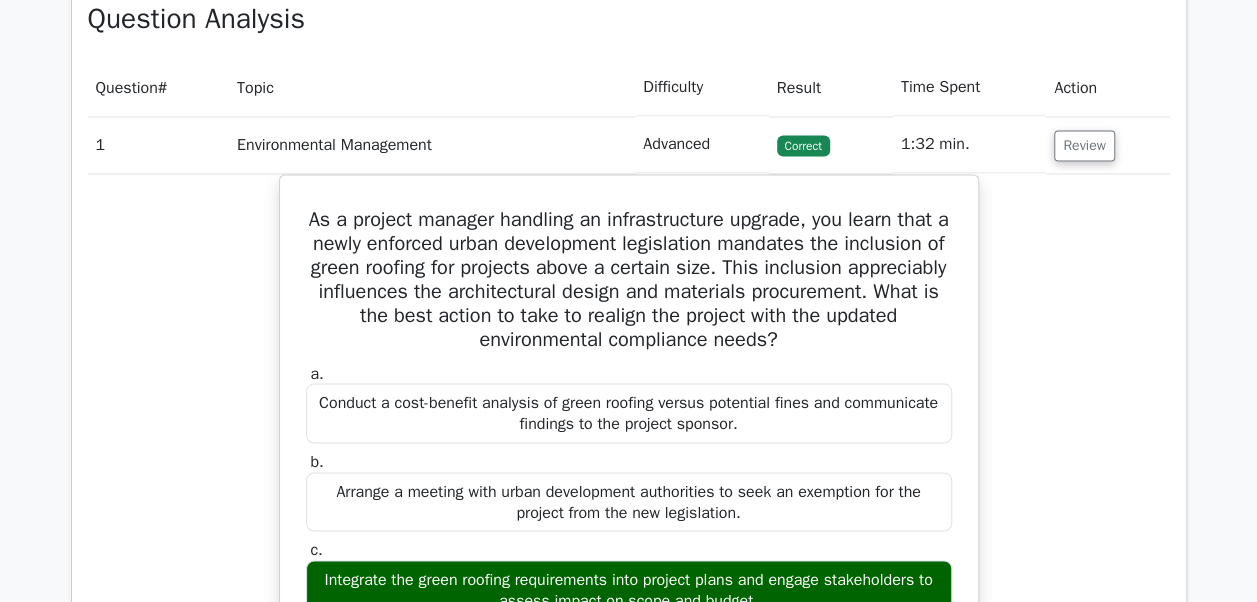 click on "Environmental Management" at bounding box center (432, 144) 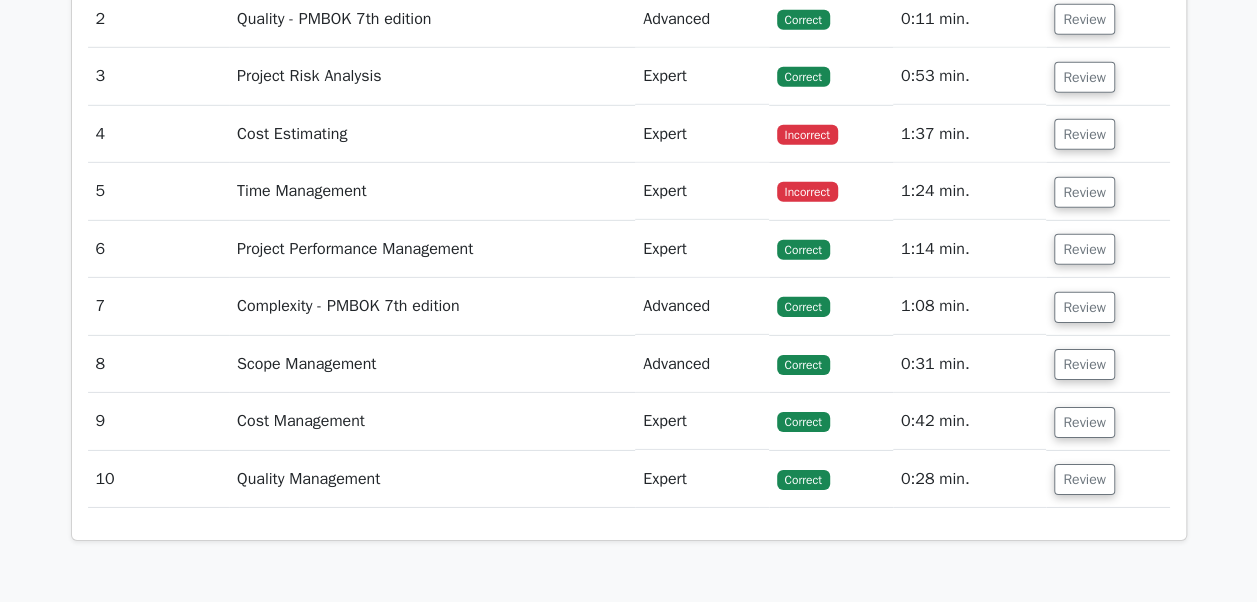 scroll, scrollTop: 2900, scrollLeft: 0, axis: vertical 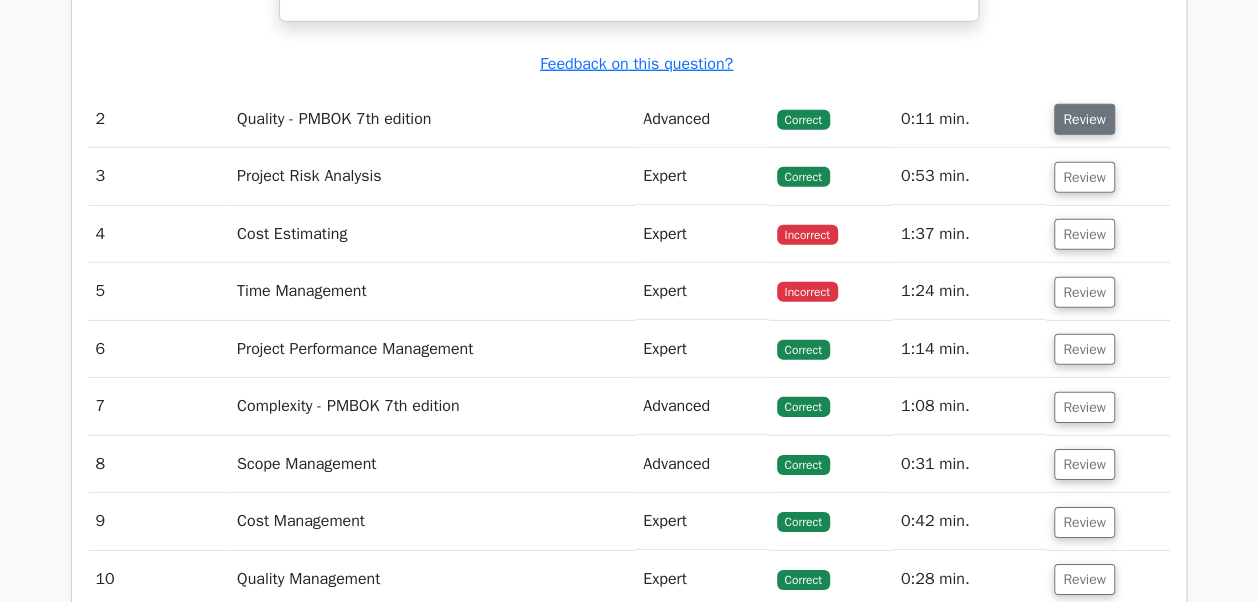 click on "Review" at bounding box center (1084, 119) 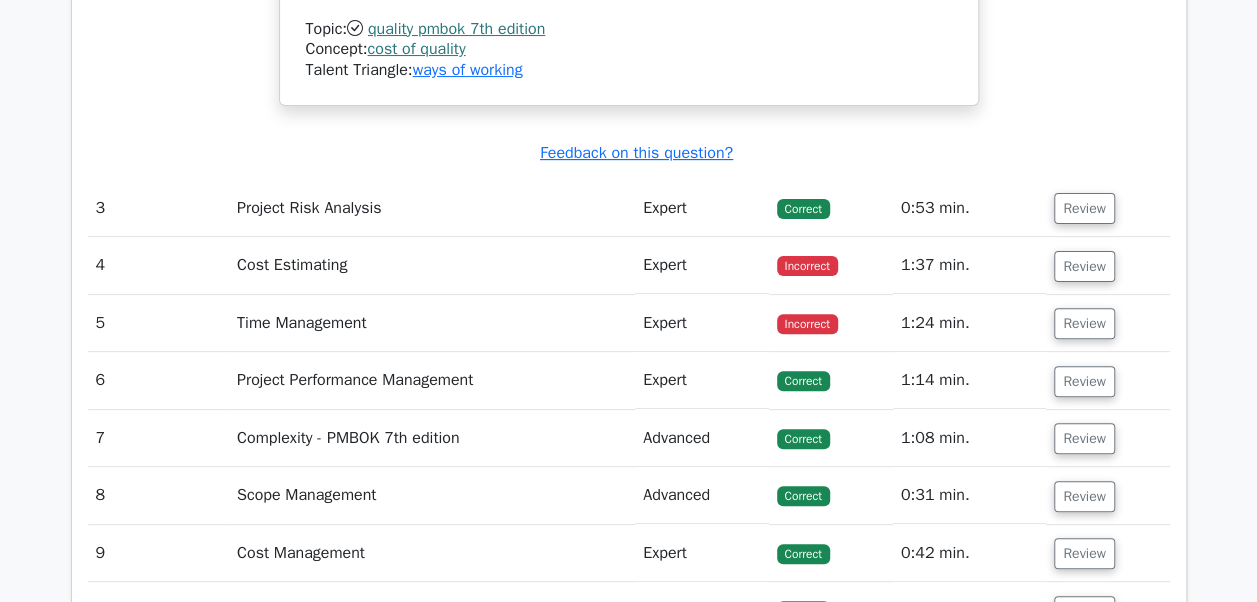 scroll, scrollTop: 4100, scrollLeft: 0, axis: vertical 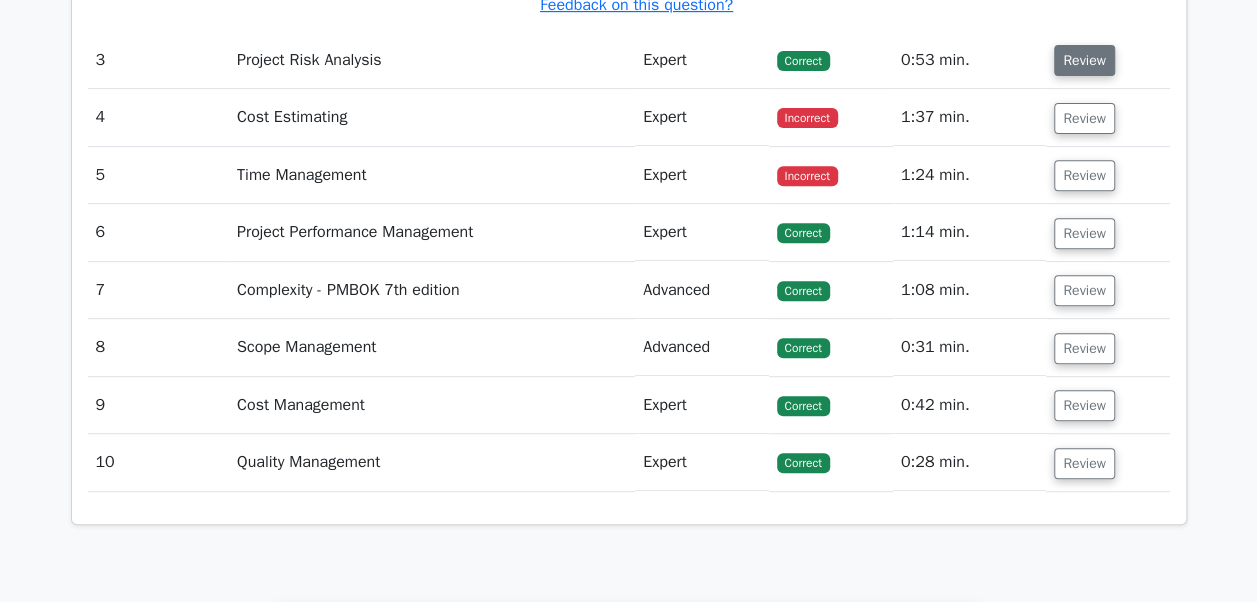click on "Review" at bounding box center (1084, 60) 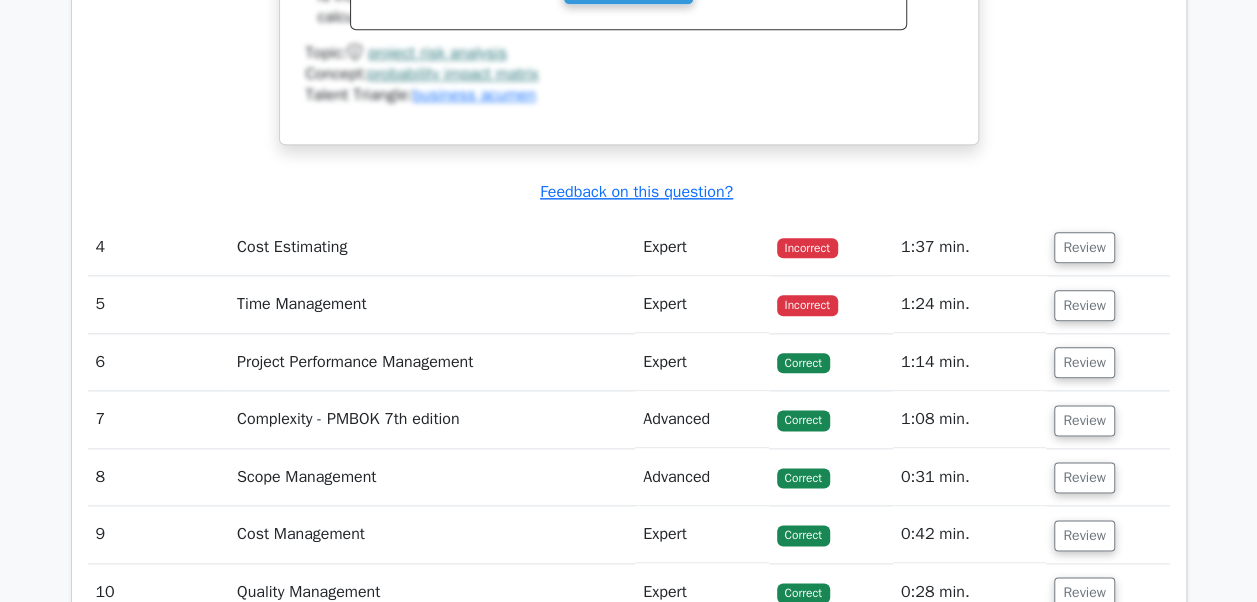 scroll, scrollTop: 4800, scrollLeft: 0, axis: vertical 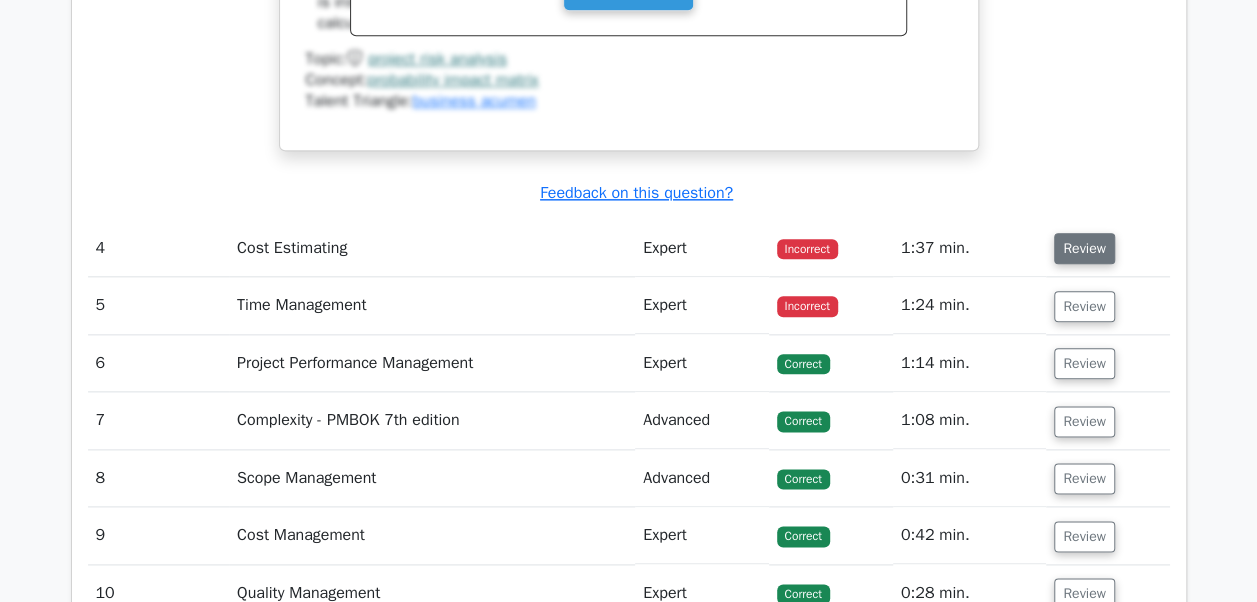 click on "Review" at bounding box center (1084, 248) 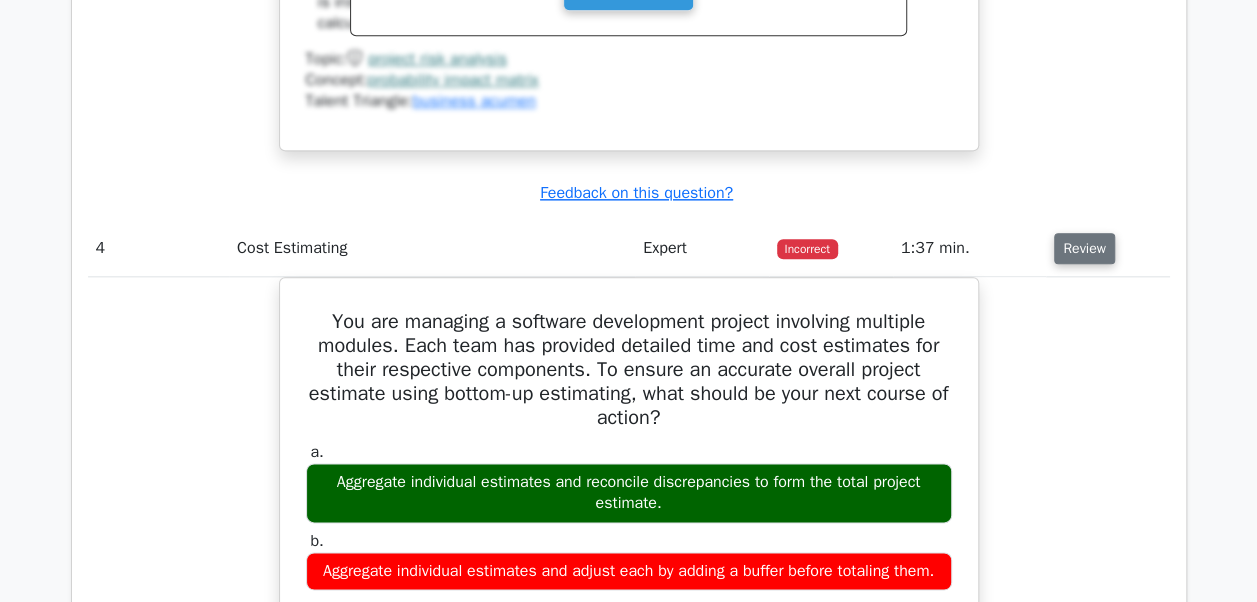 click on "Review" at bounding box center [1084, 248] 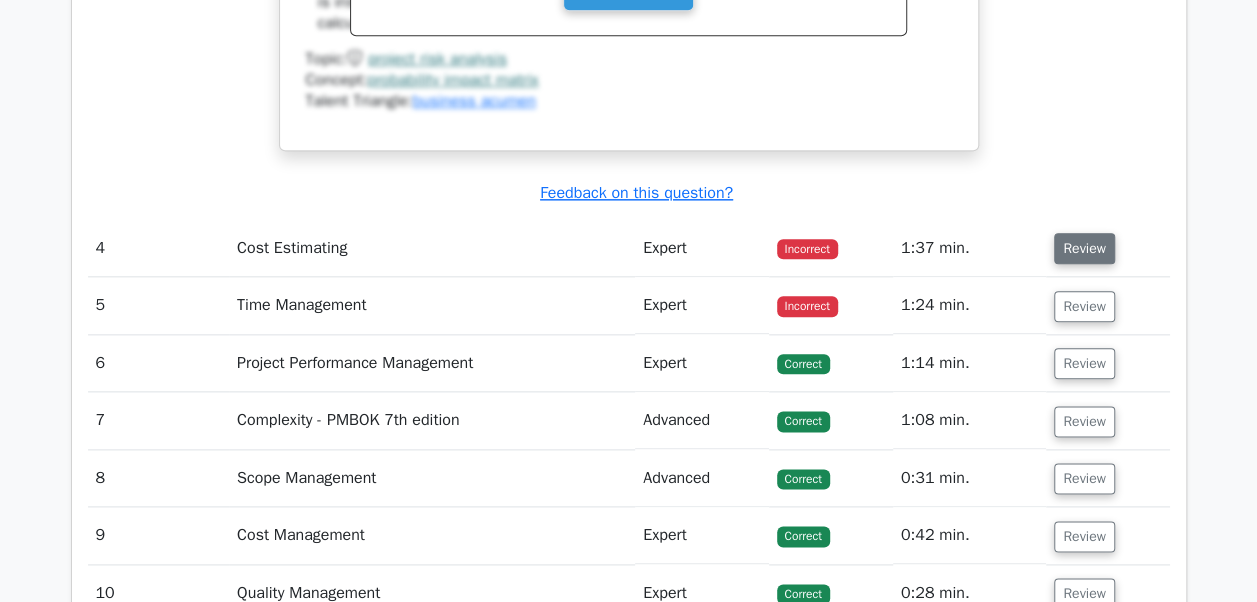 click on "Review" at bounding box center (1084, 248) 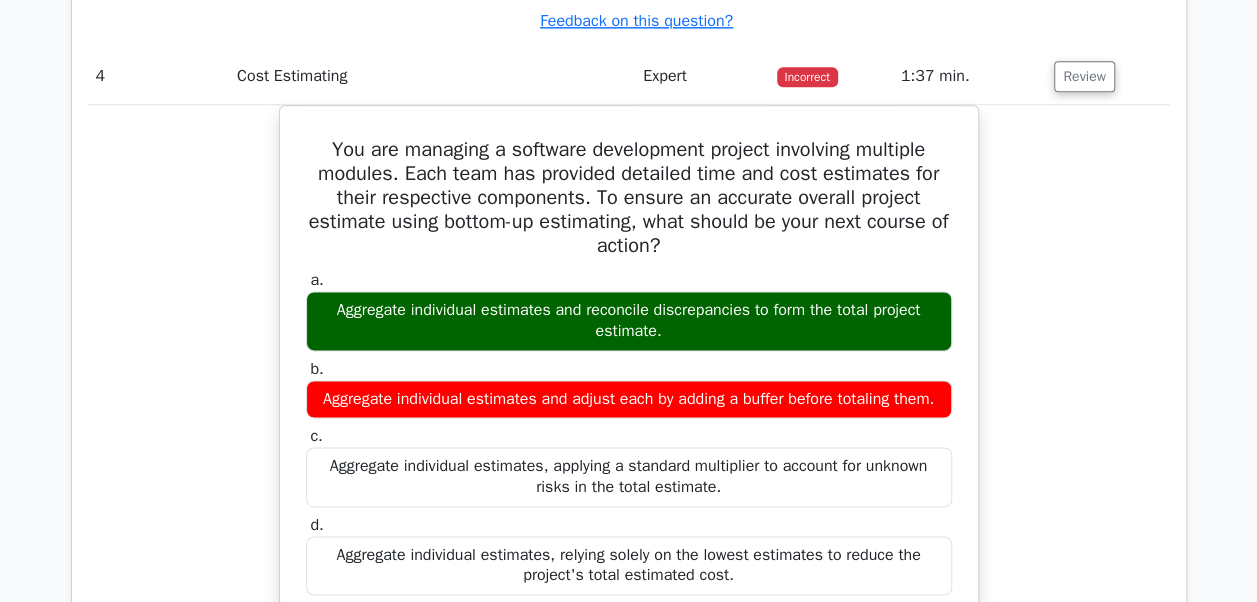 scroll, scrollTop: 4900, scrollLeft: 0, axis: vertical 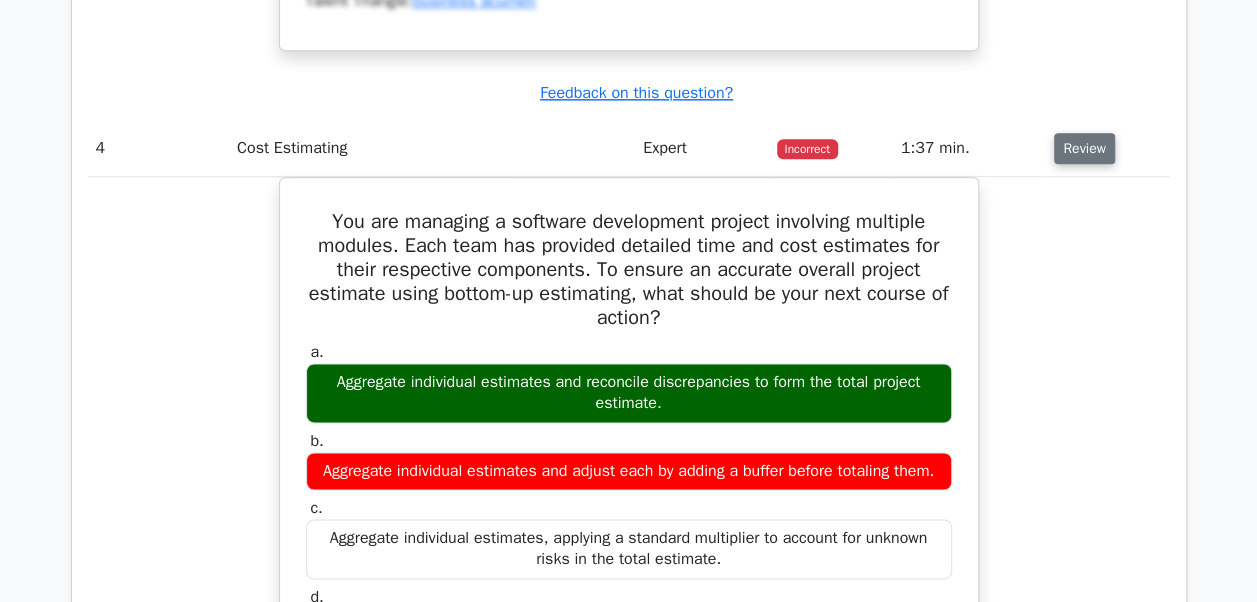 click on "Review" at bounding box center [1084, 148] 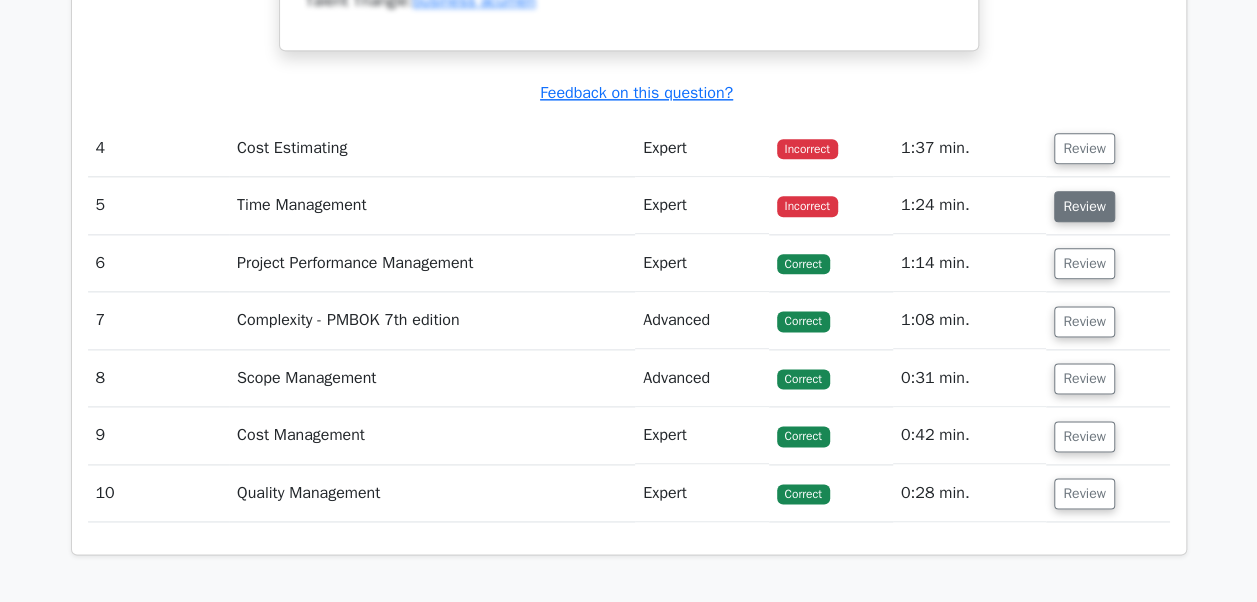click on "Review" at bounding box center [1084, 206] 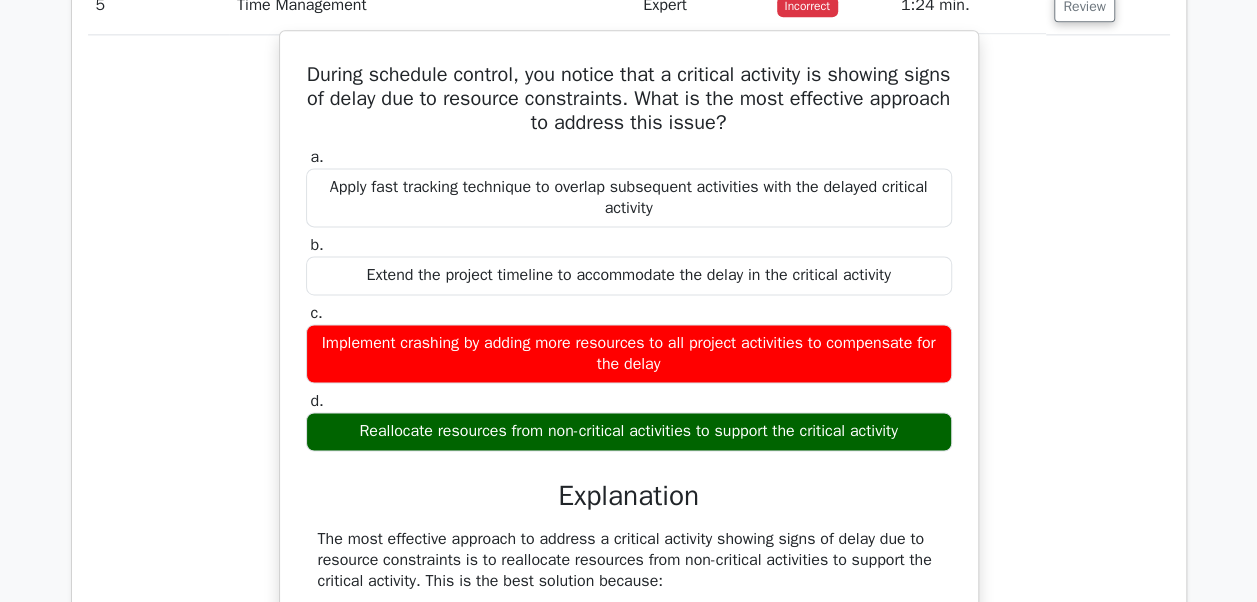 scroll, scrollTop: 4900, scrollLeft: 0, axis: vertical 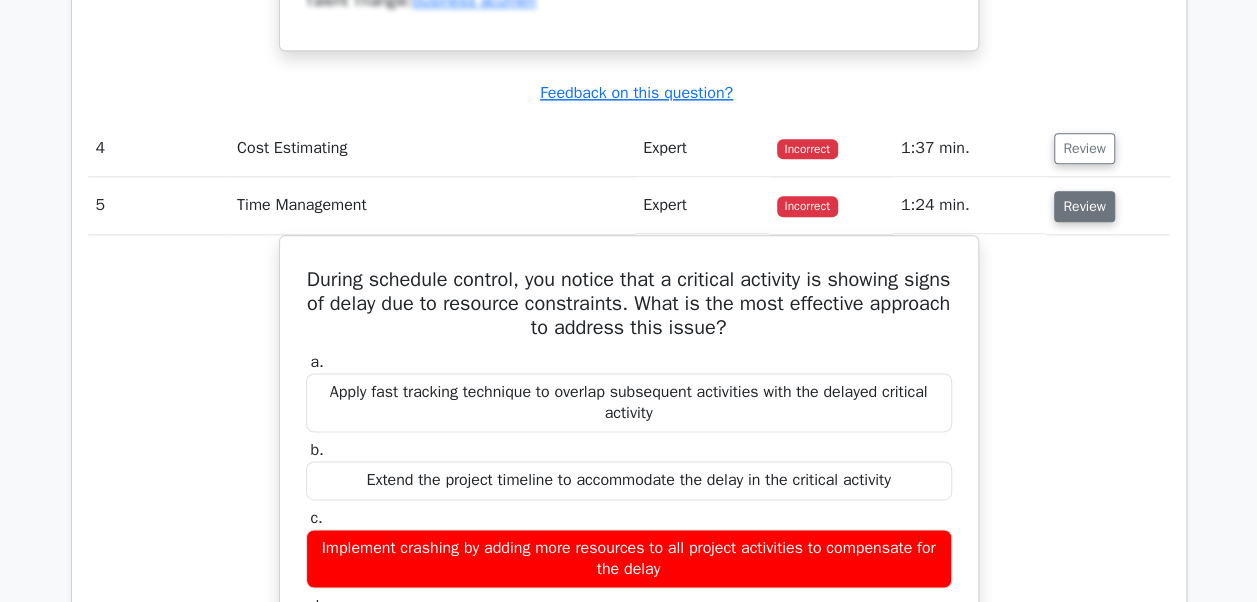 click on "Review" at bounding box center [1084, 206] 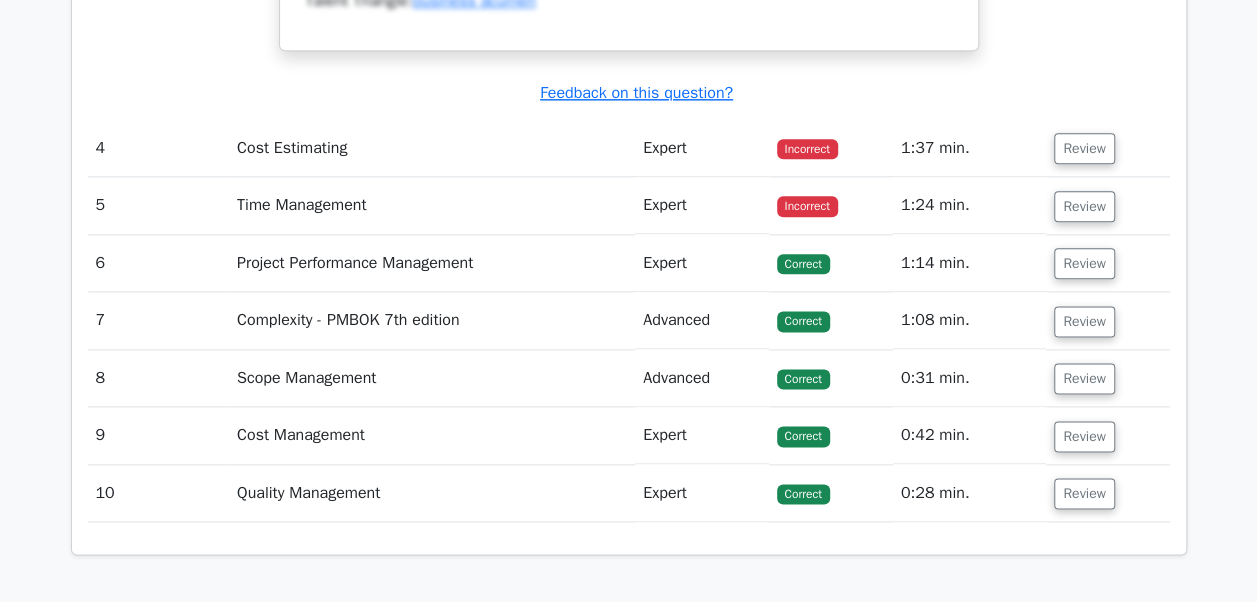 scroll, scrollTop: 5100, scrollLeft: 0, axis: vertical 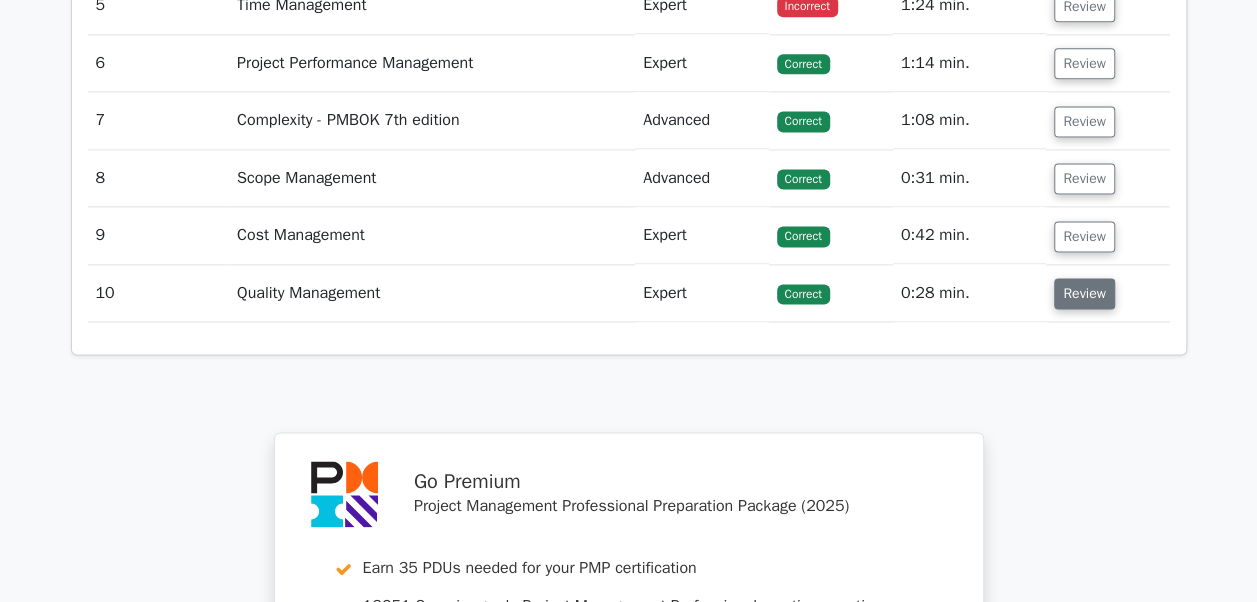 click on "Review" at bounding box center [1084, 293] 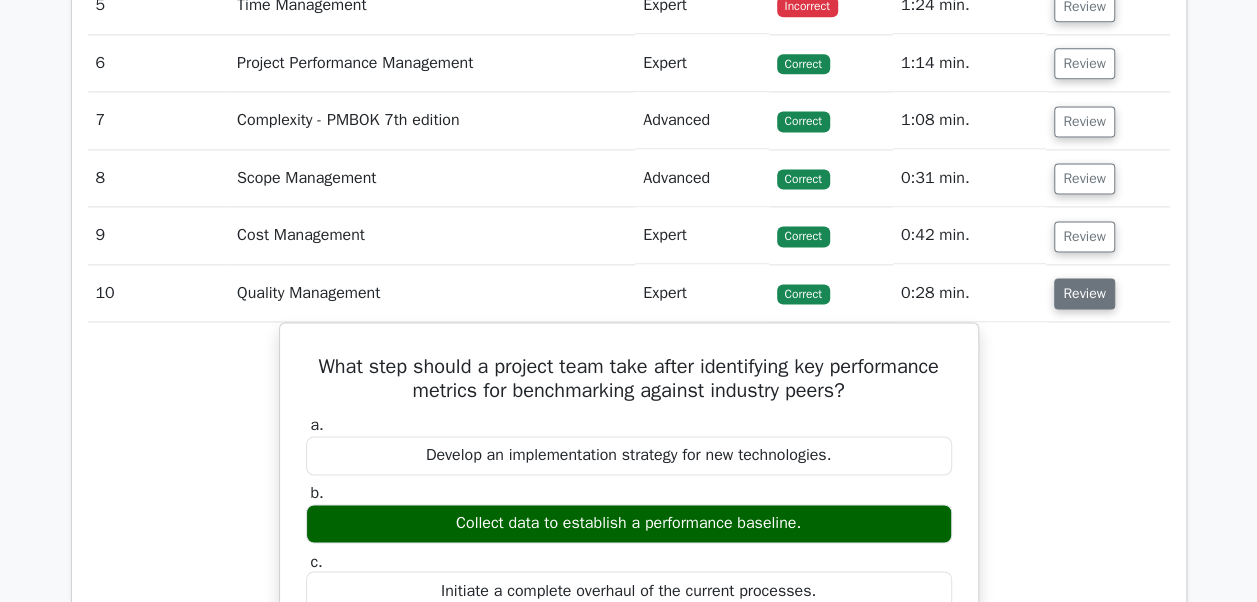 click on "Review" at bounding box center [1084, 293] 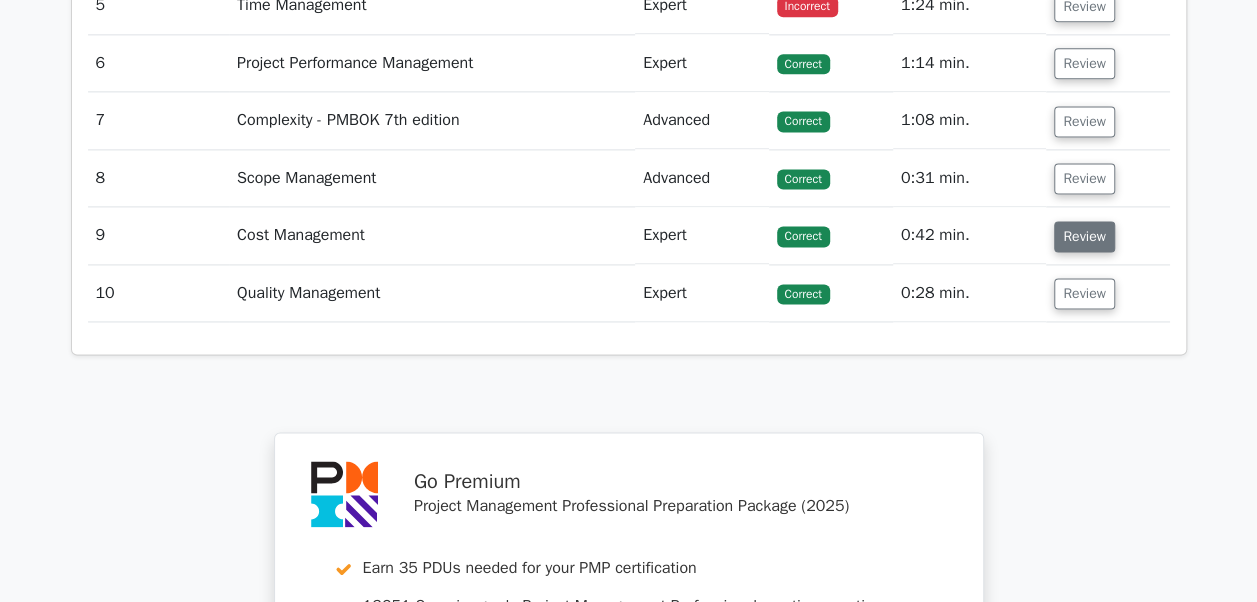 click on "Review" at bounding box center [1084, 236] 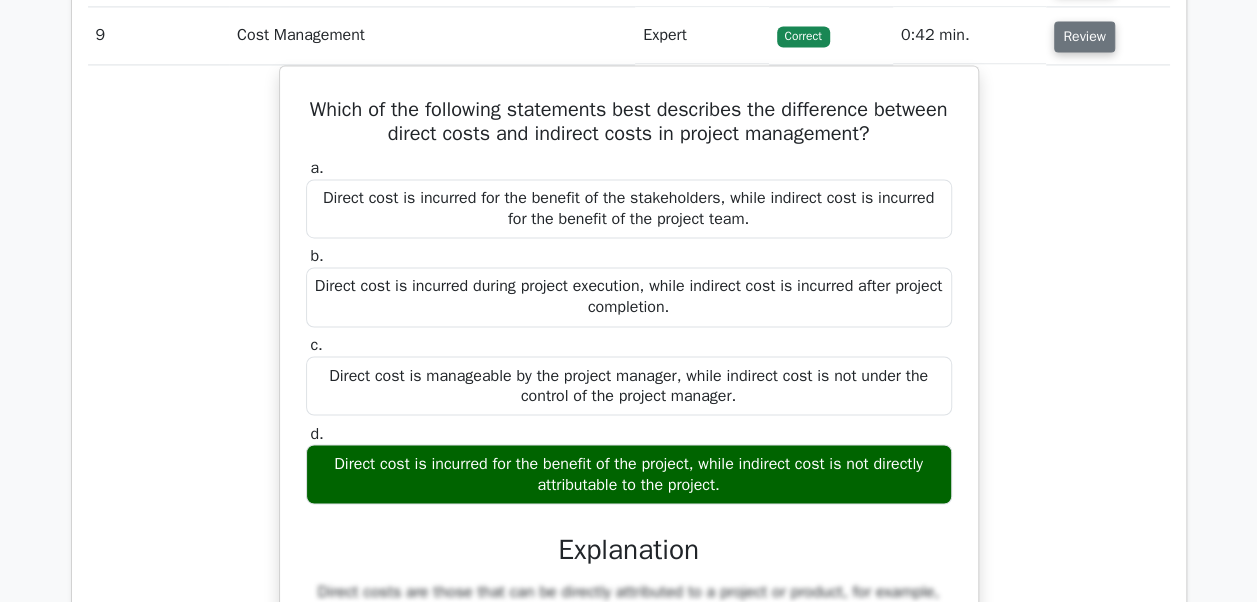 scroll, scrollTop: 5200, scrollLeft: 0, axis: vertical 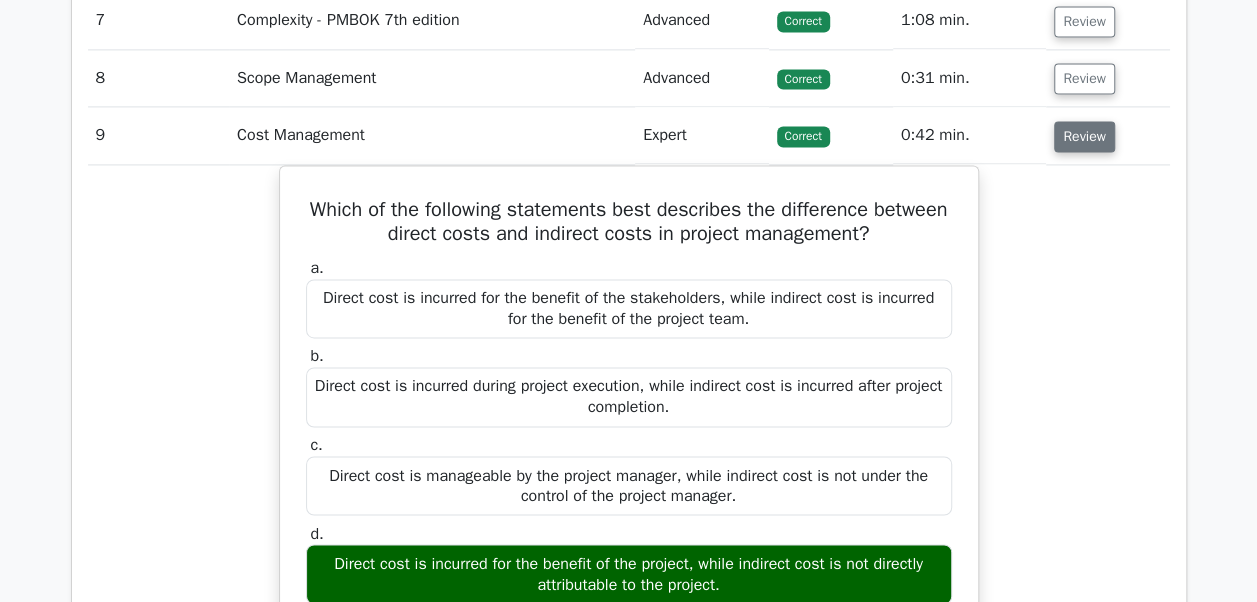 click on "Review" at bounding box center (1084, 136) 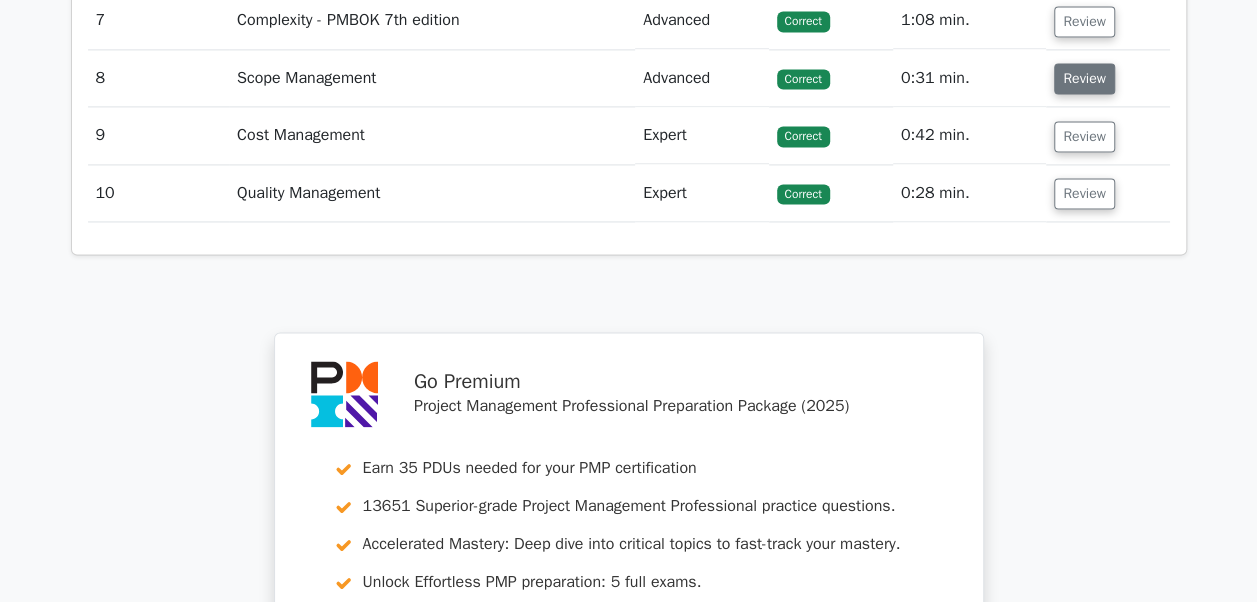click on "Review" at bounding box center (1084, 78) 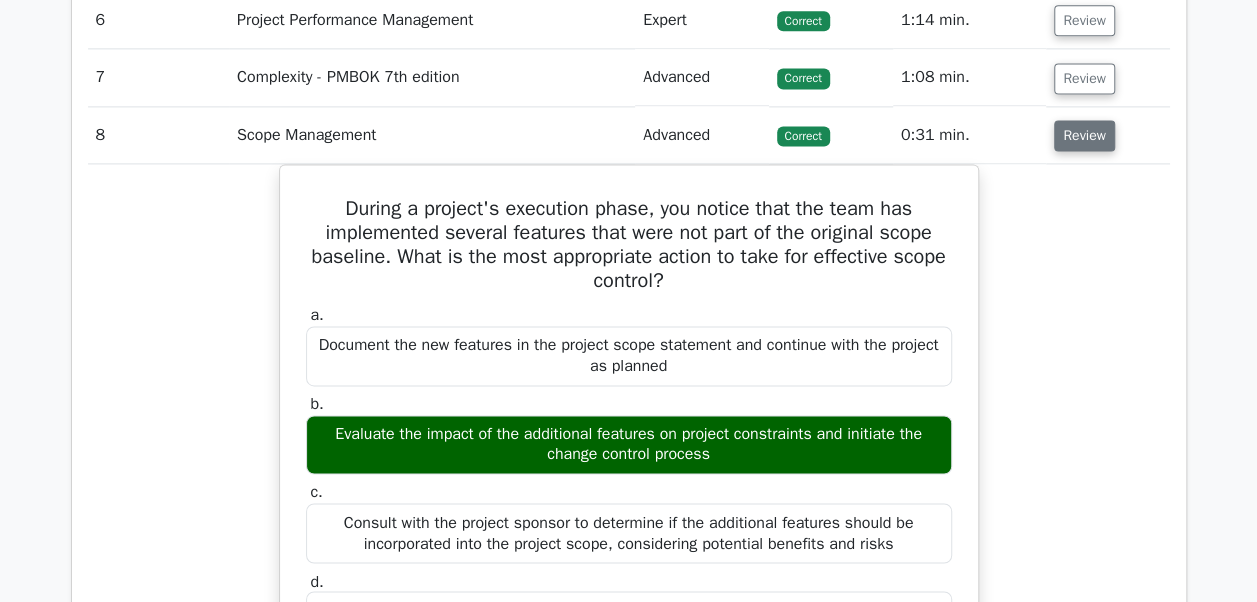 scroll, scrollTop: 5100, scrollLeft: 0, axis: vertical 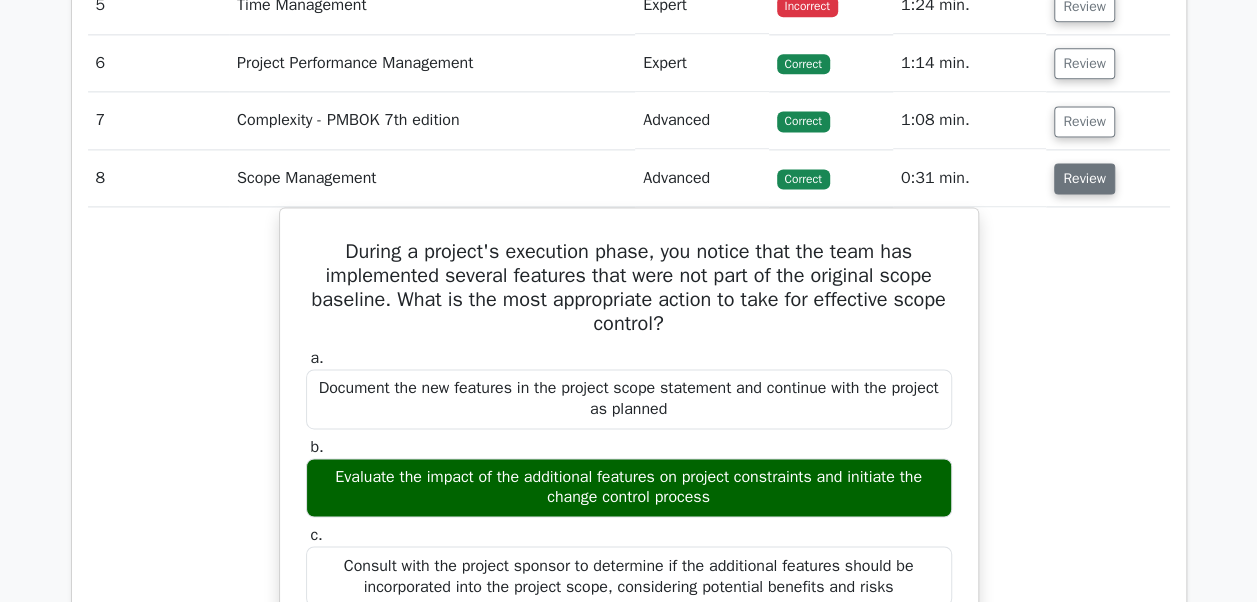 click on "Review" at bounding box center [1084, 178] 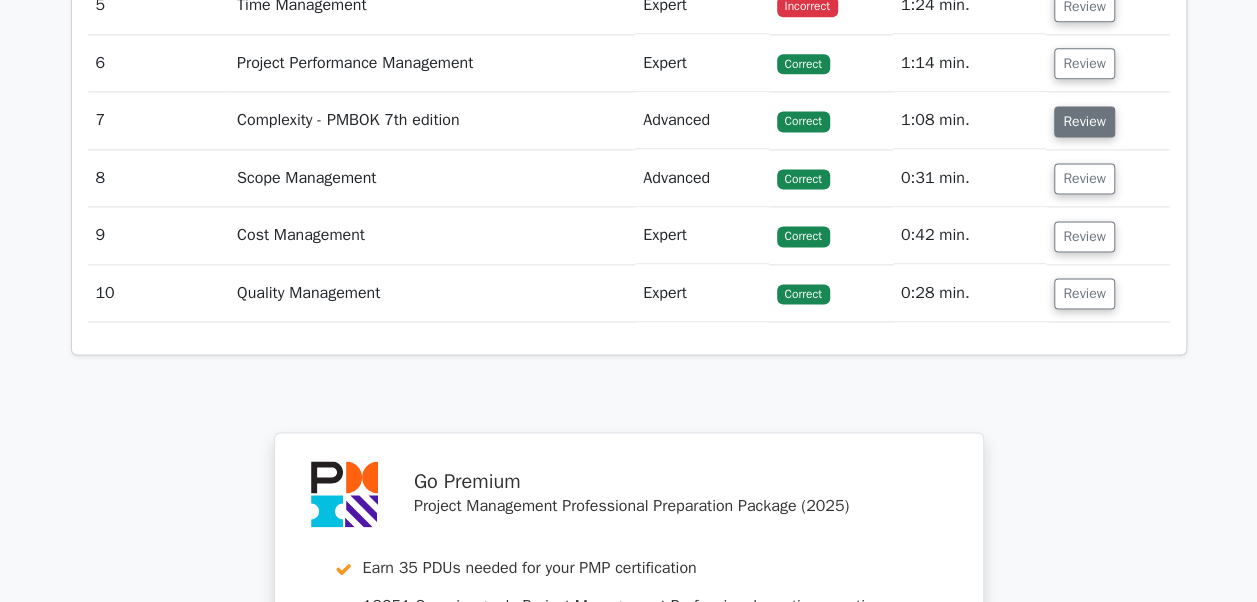 click on "Review" at bounding box center [1084, 121] 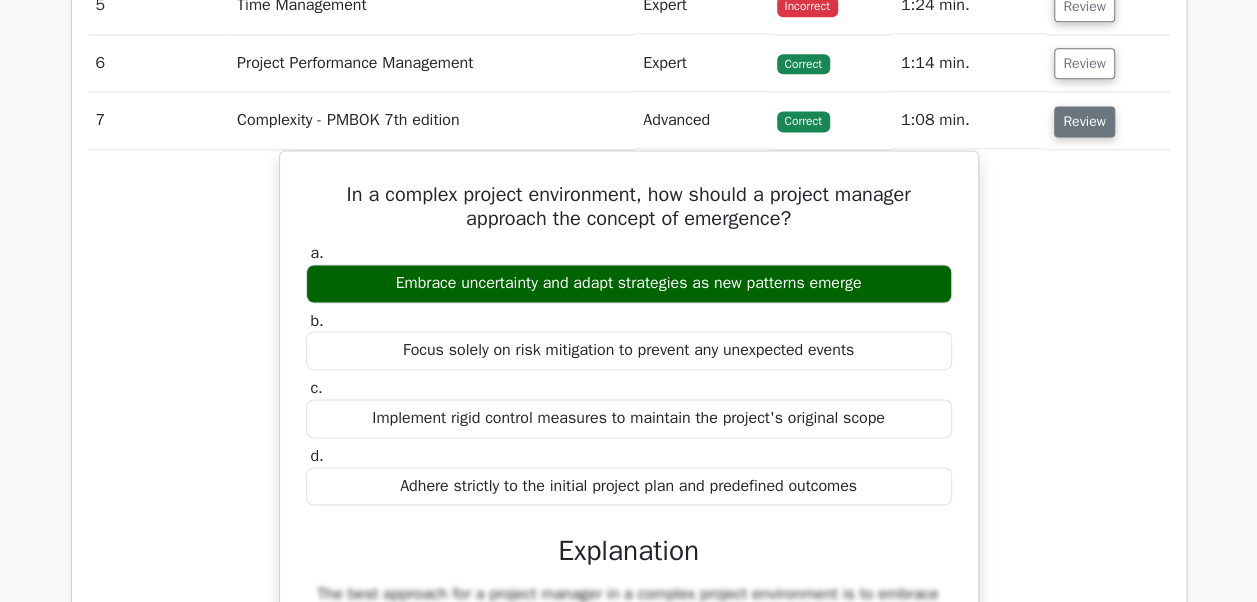 click on "Review" at bounding box center (1084, 121) 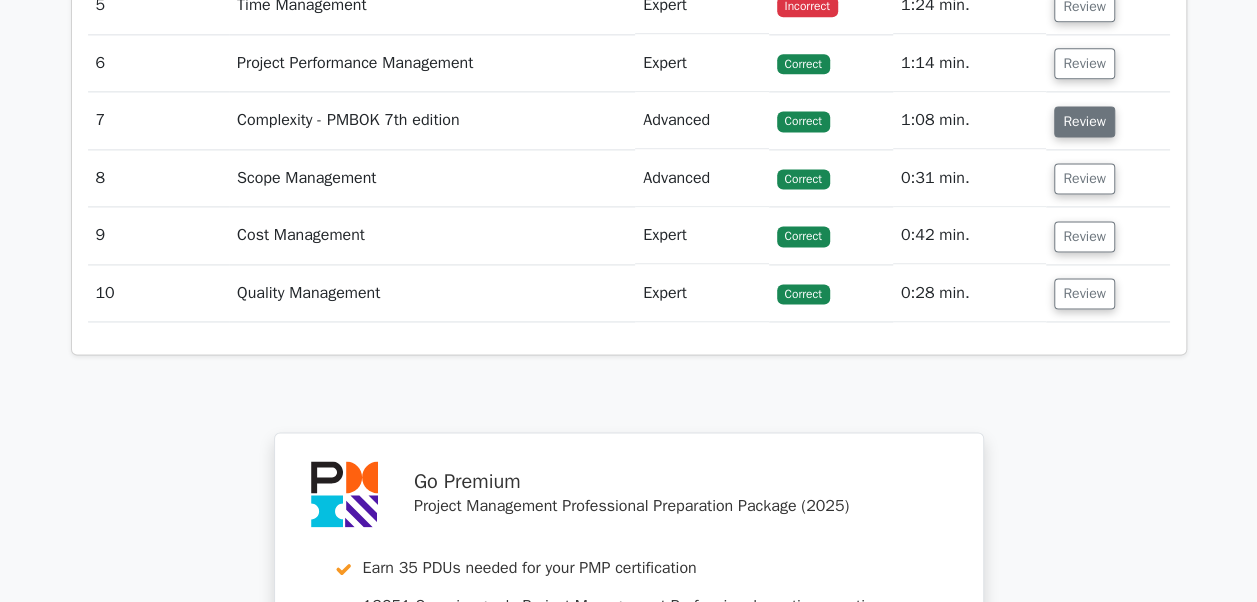 scroll, scrollTop: 5000, scrollLeft: 0, axis: vertical 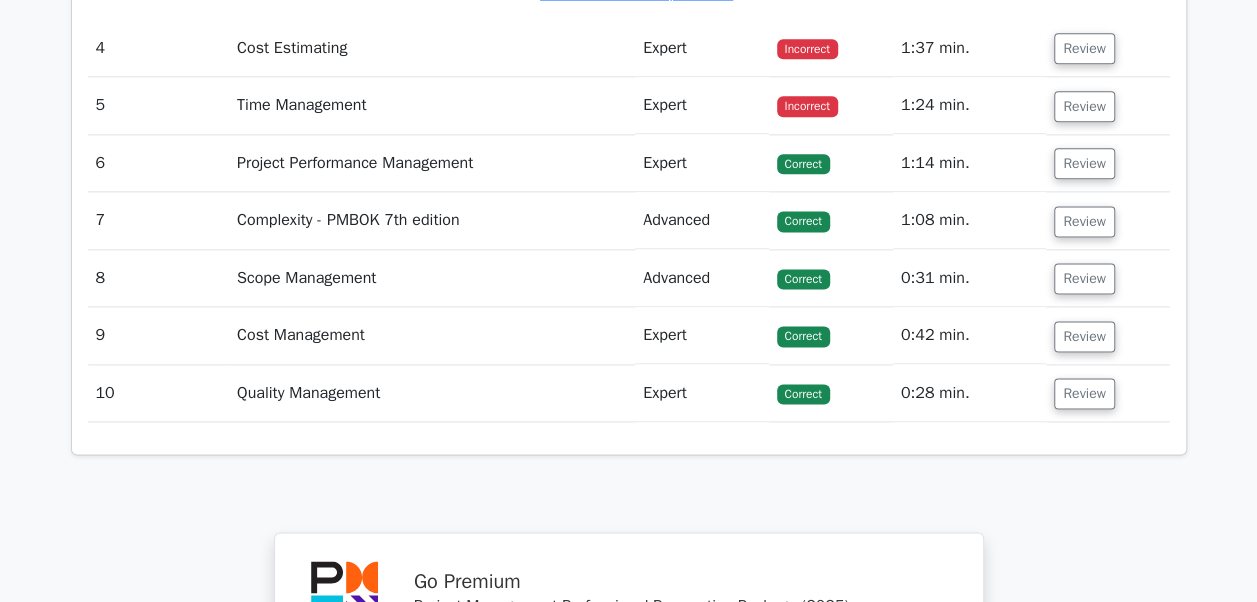 click on "Review" at bounding box center (1107, 163) 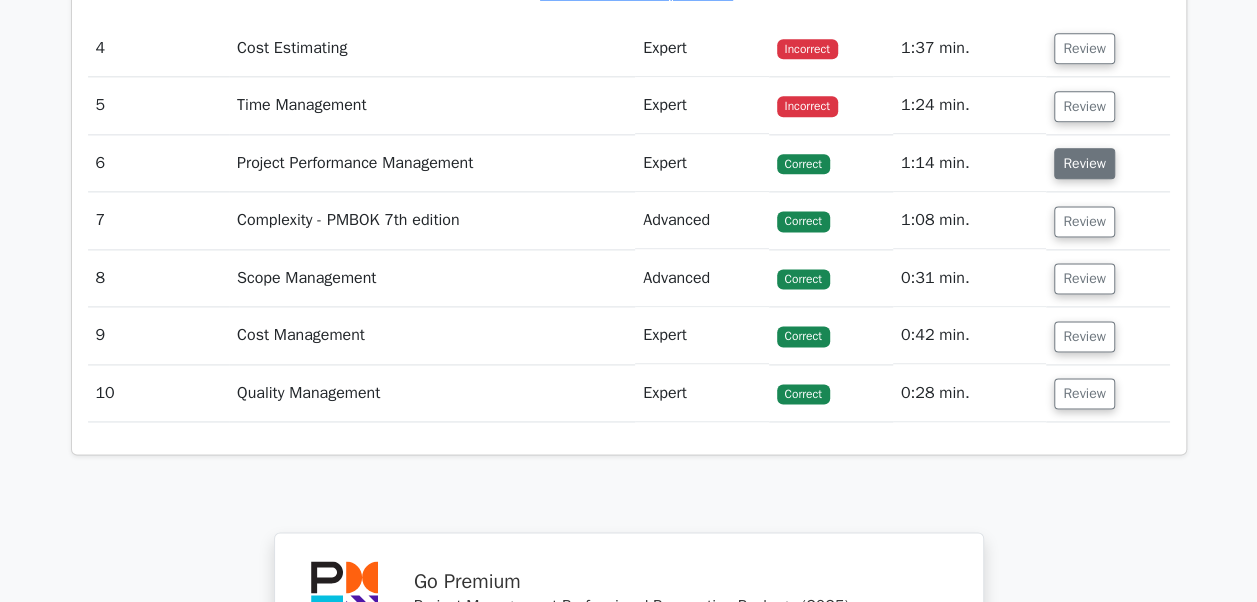 click on "Review" at bounding box center [1084, 163] 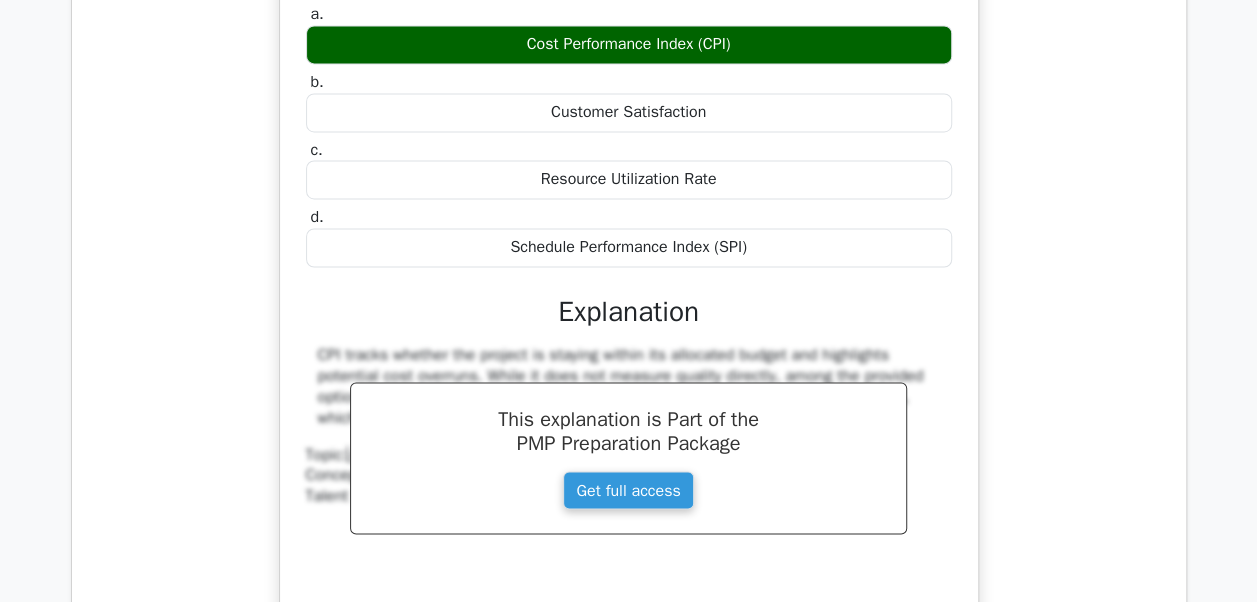 scroll, scrollTop: 5000, scrollLeft: 0, axis: vertical 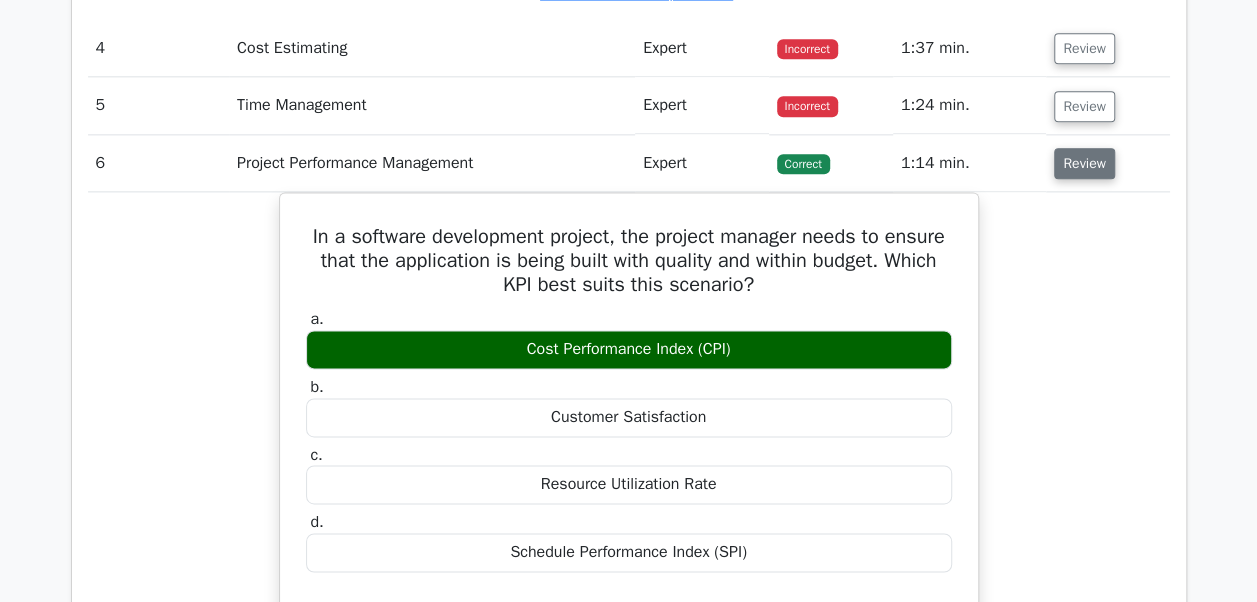 click on "Review" at bounding box center [1084, 163] 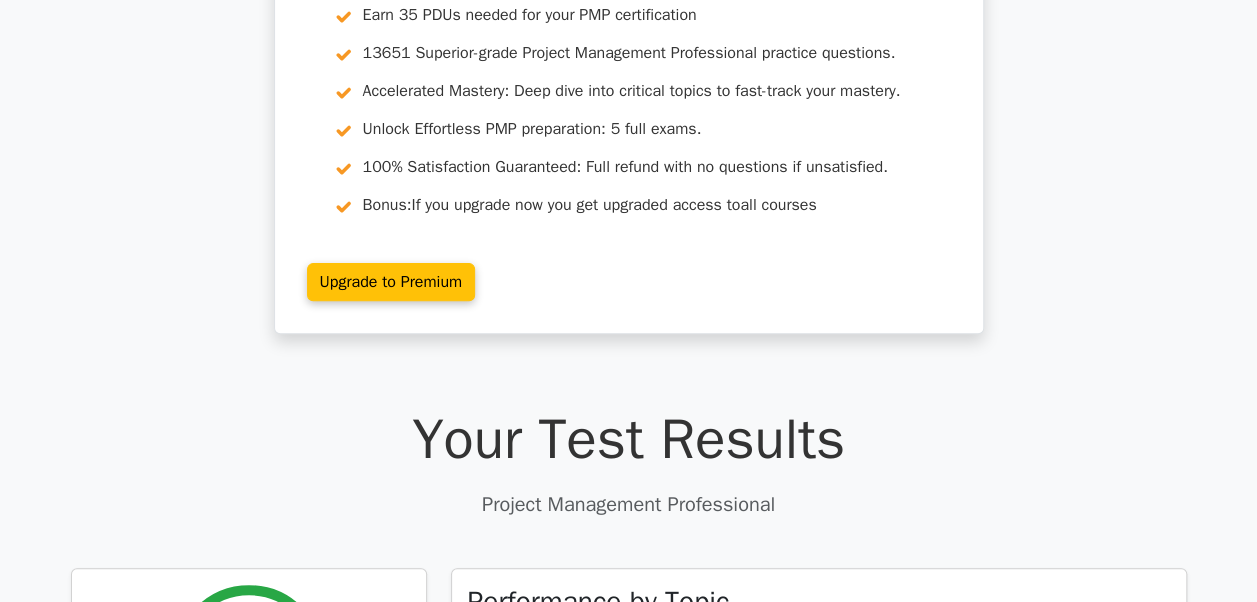 scroll, scrollTop: 0, scrollLeft: 0, axis: both 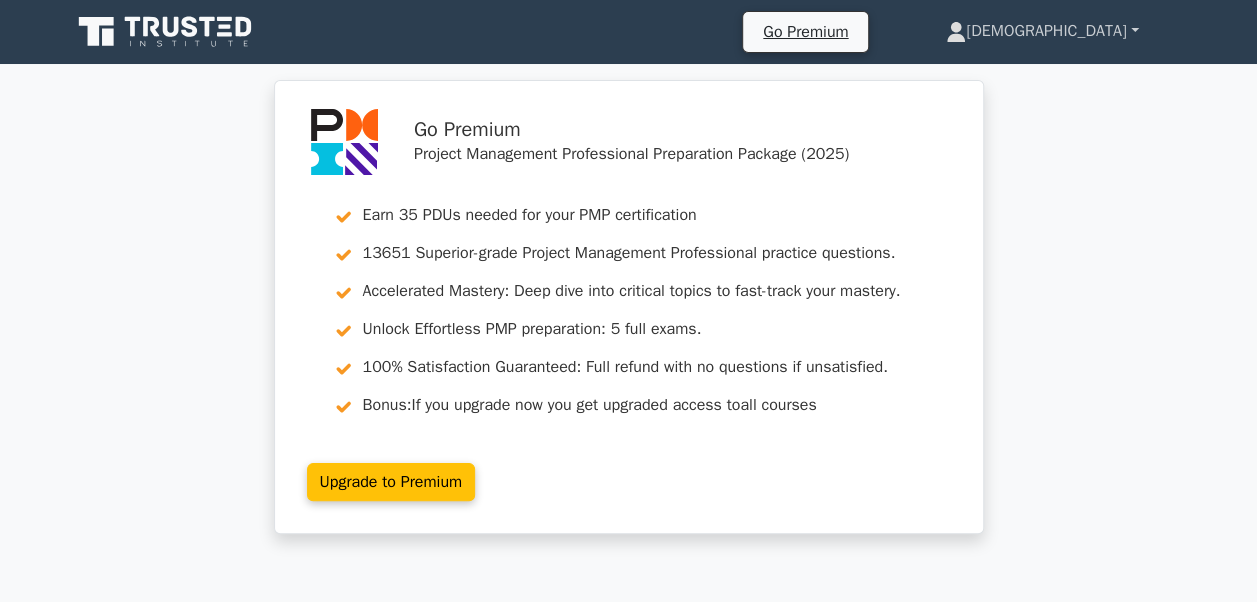 click on "[DEMOGRAPHIC_DATA]" at bounding box center (1042, 31) 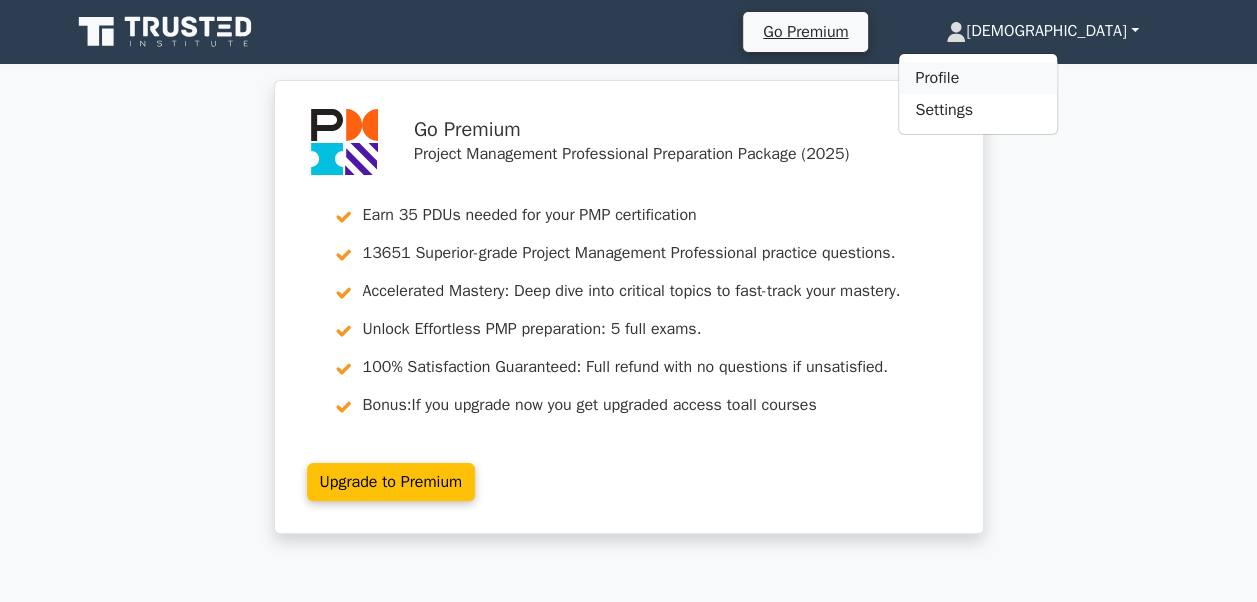 click on "Profile" at bounding box center (978, 78) 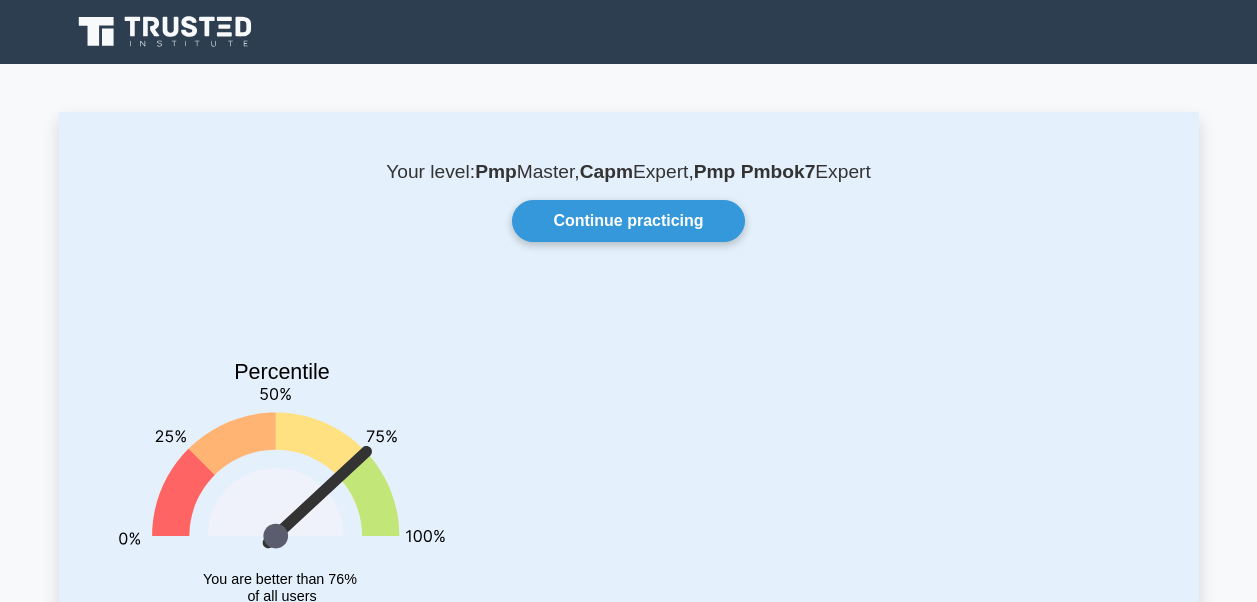 scroll, scrollTop: 0, scrollLeft: 0, axis: both 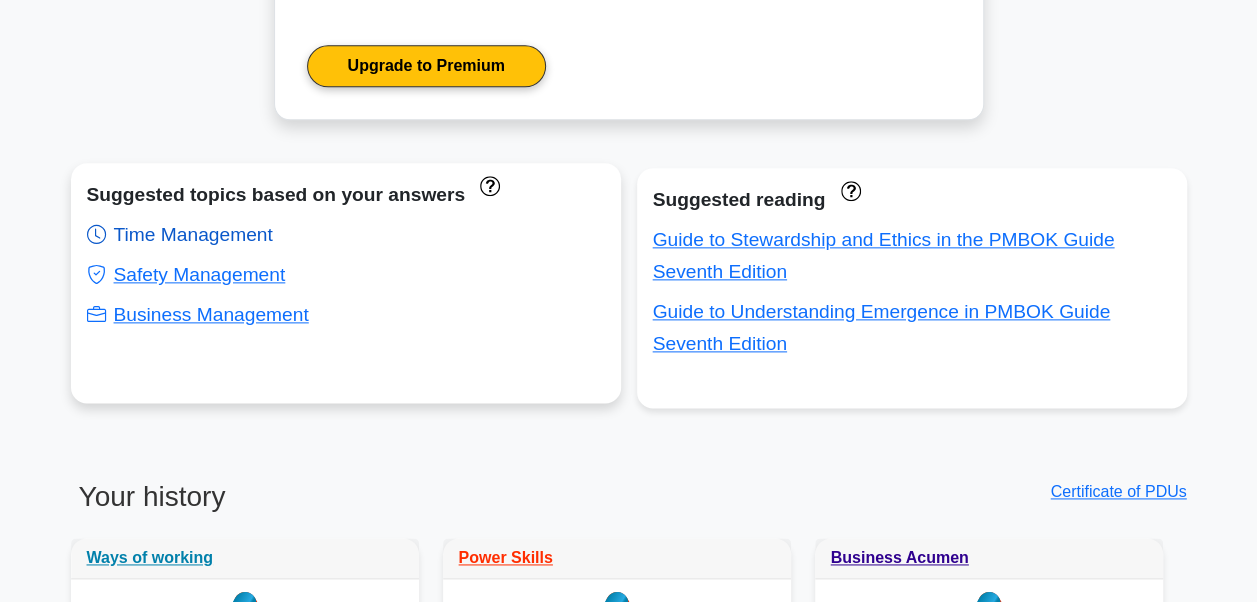 click on "Time Management" at bounding box center [180, 234] 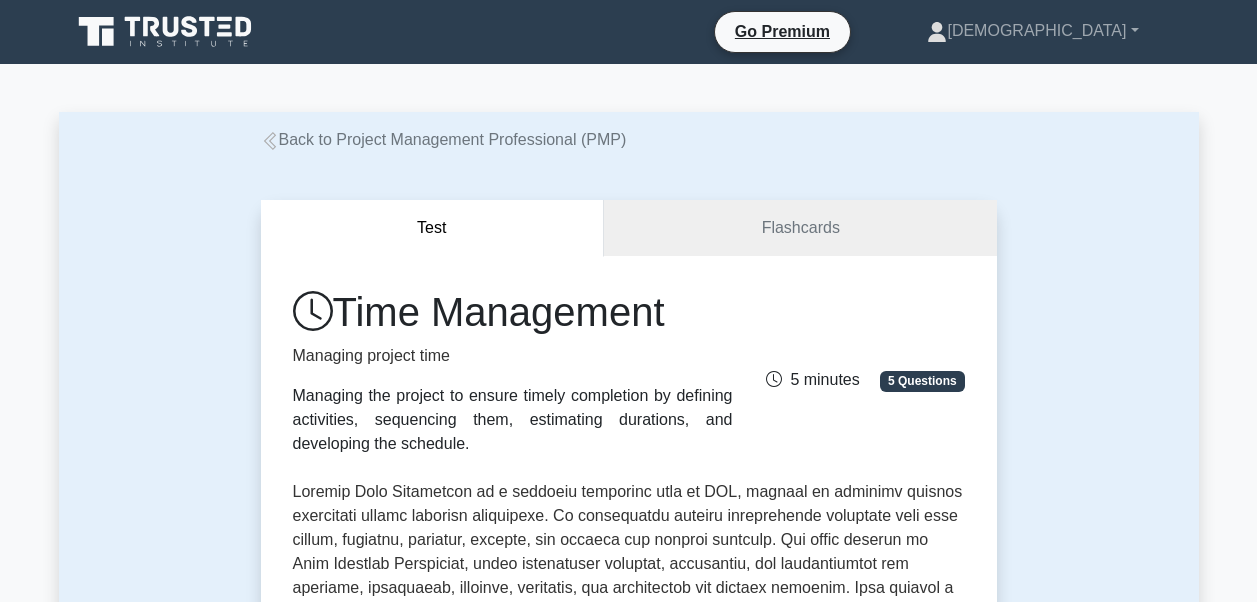 scroll, scrollTop: 300, scrollLeft: 0, axis: vertical 